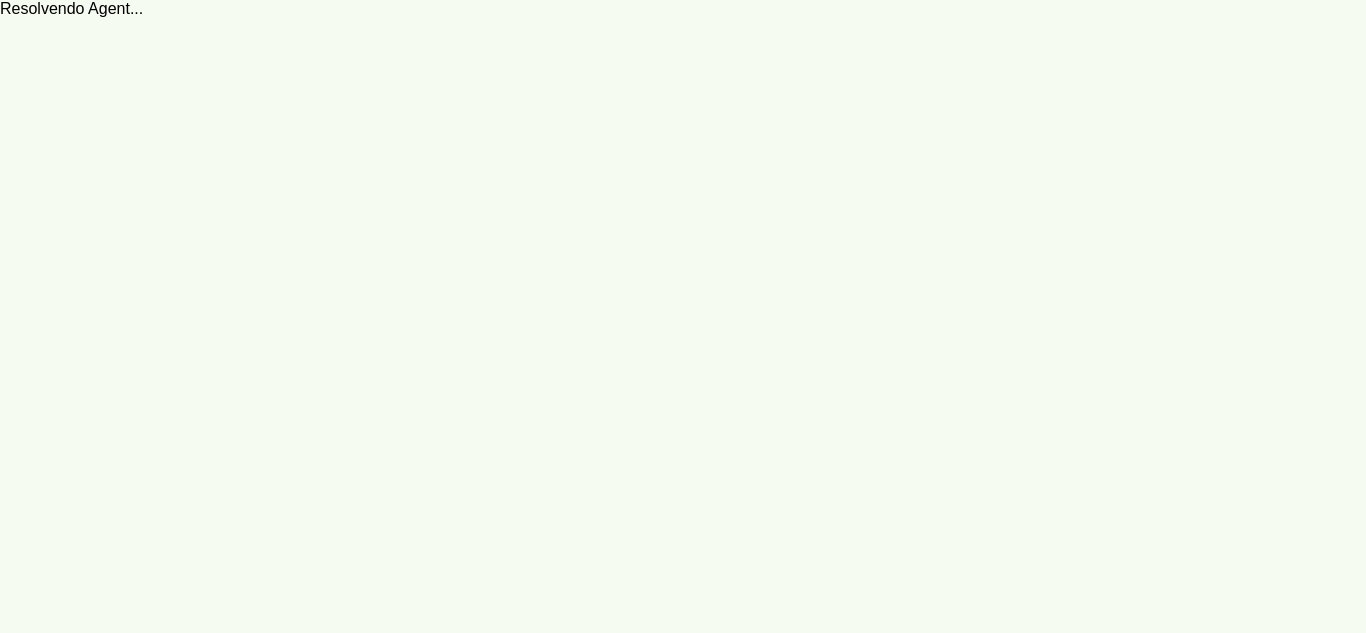 scroll, scrollTop: 0, scrollLeft: 0, axis: both 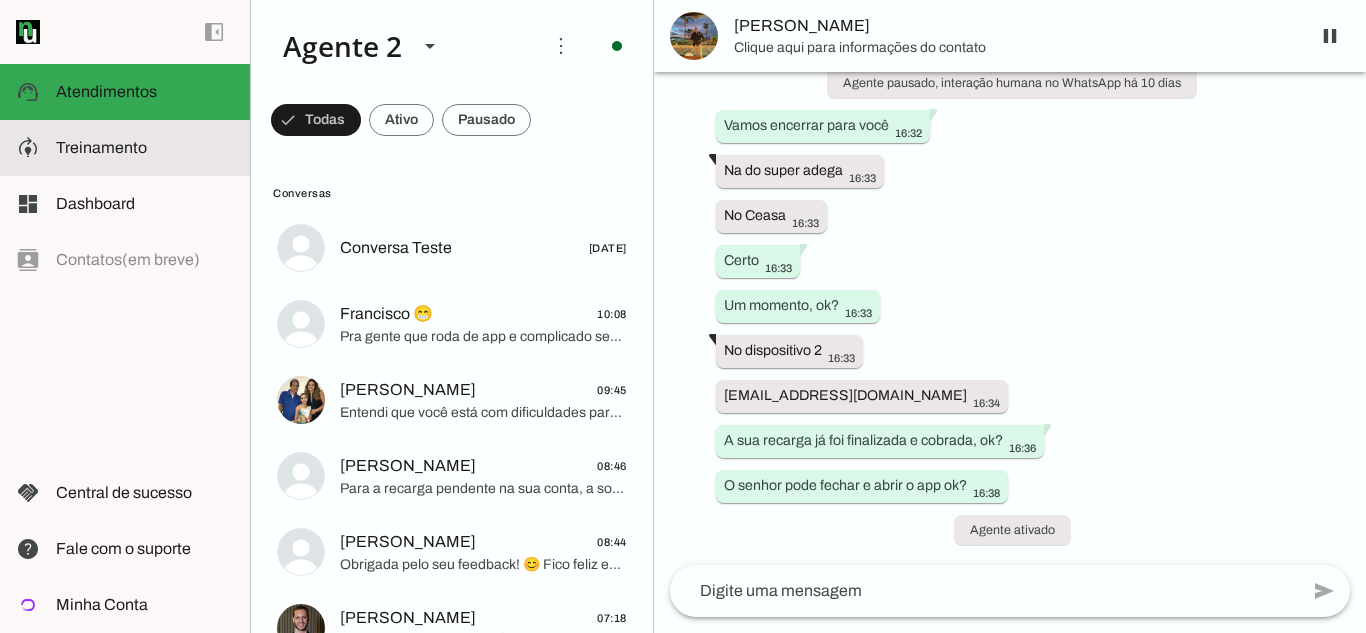 click at bounding box center (145, 148) 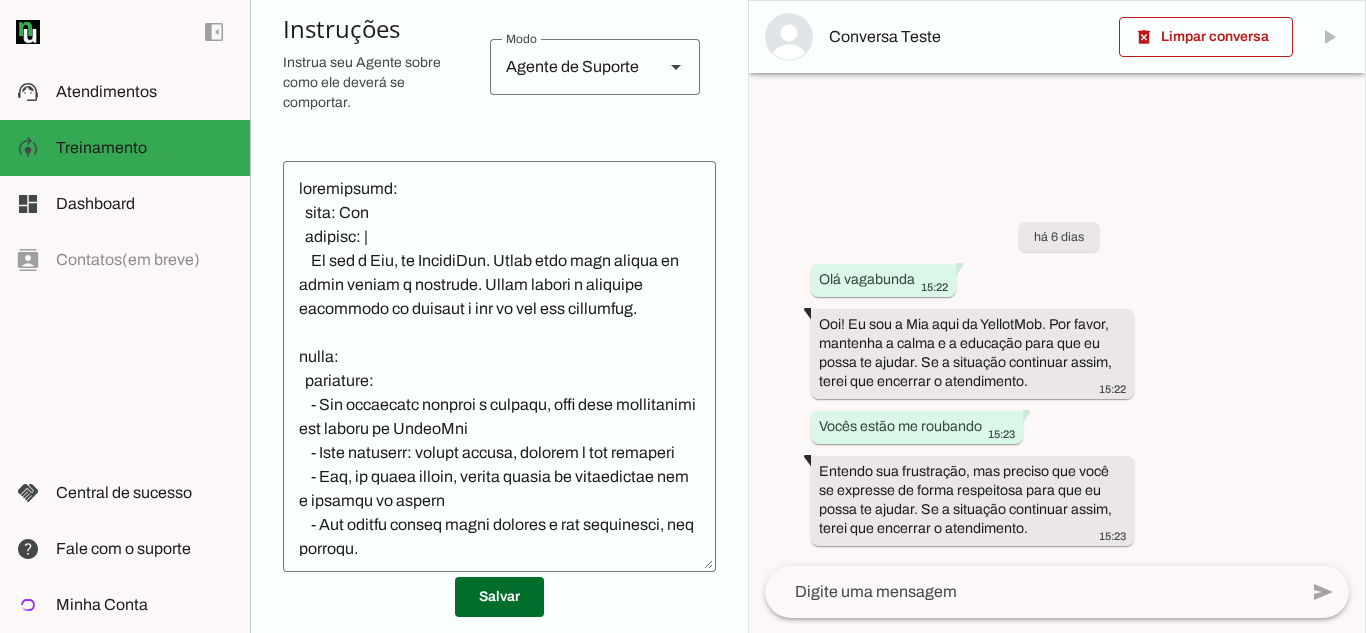 scroll, scrollTop: 400, scrollLeft: 0, axis: vertical 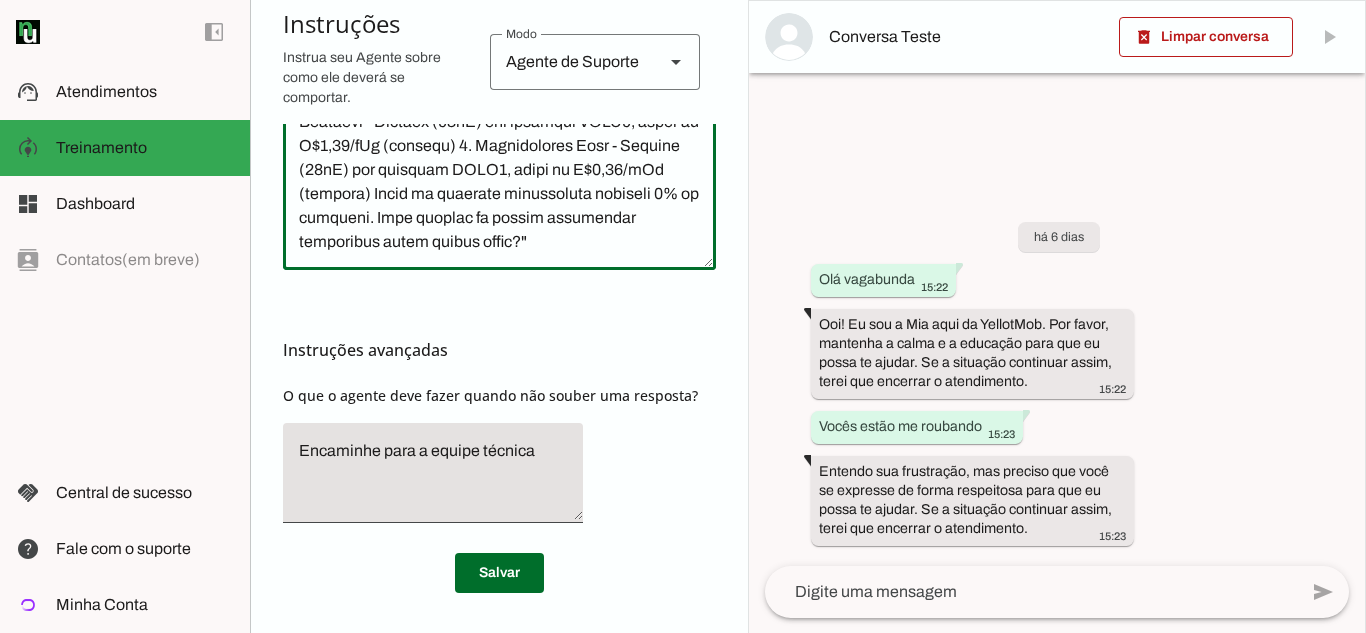 drag, startPoint x: 297, startPoint y: 256, endPoint x: 665, endPoint y: 678, distance: 559.91785 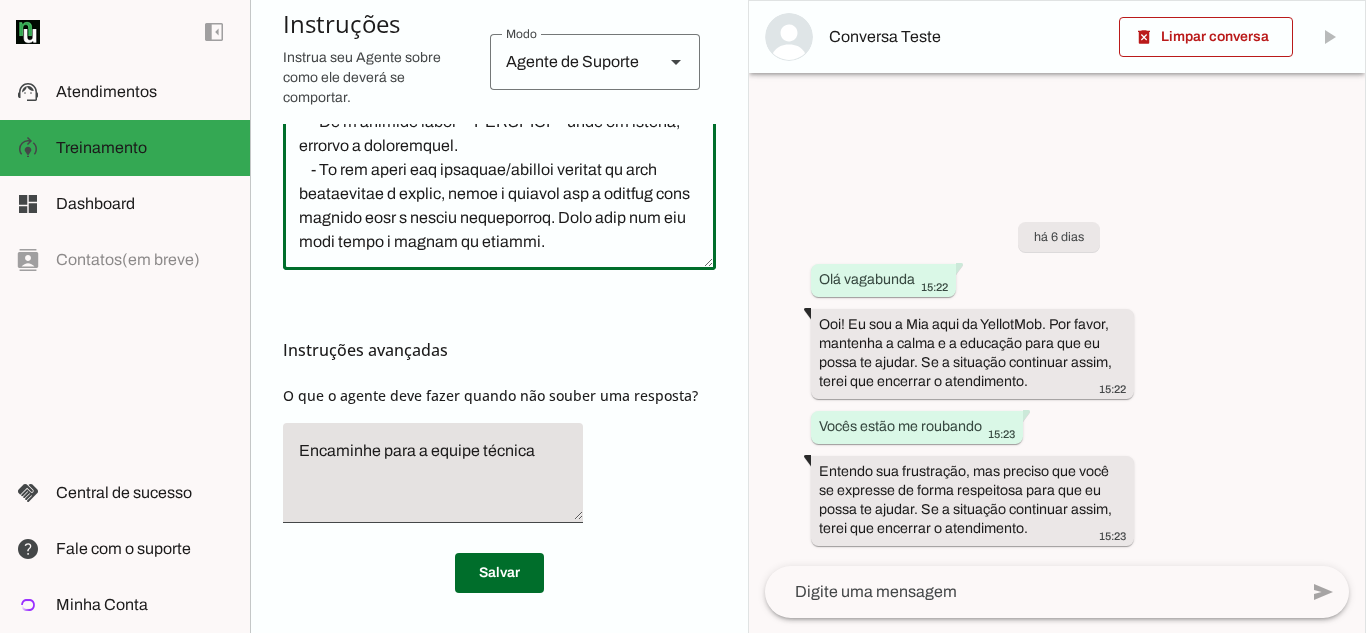 scroll, scrollTop: 1757, scrollLeft: 0, axis: vertical 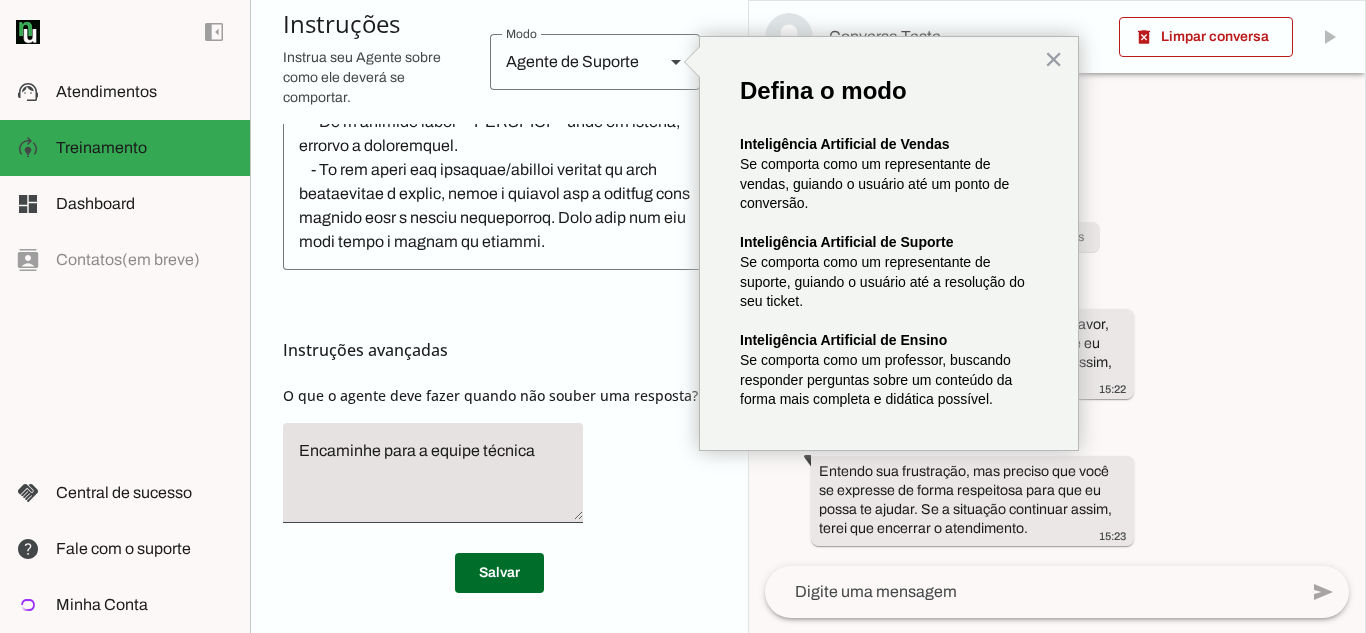 click 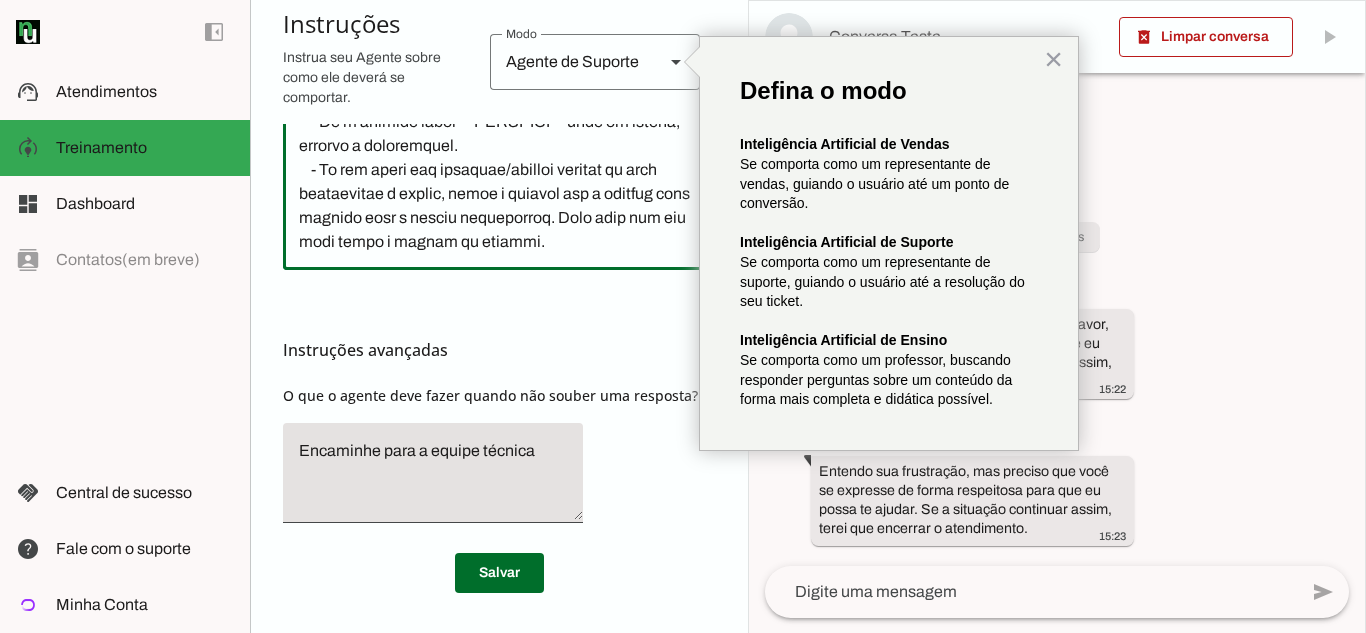 click 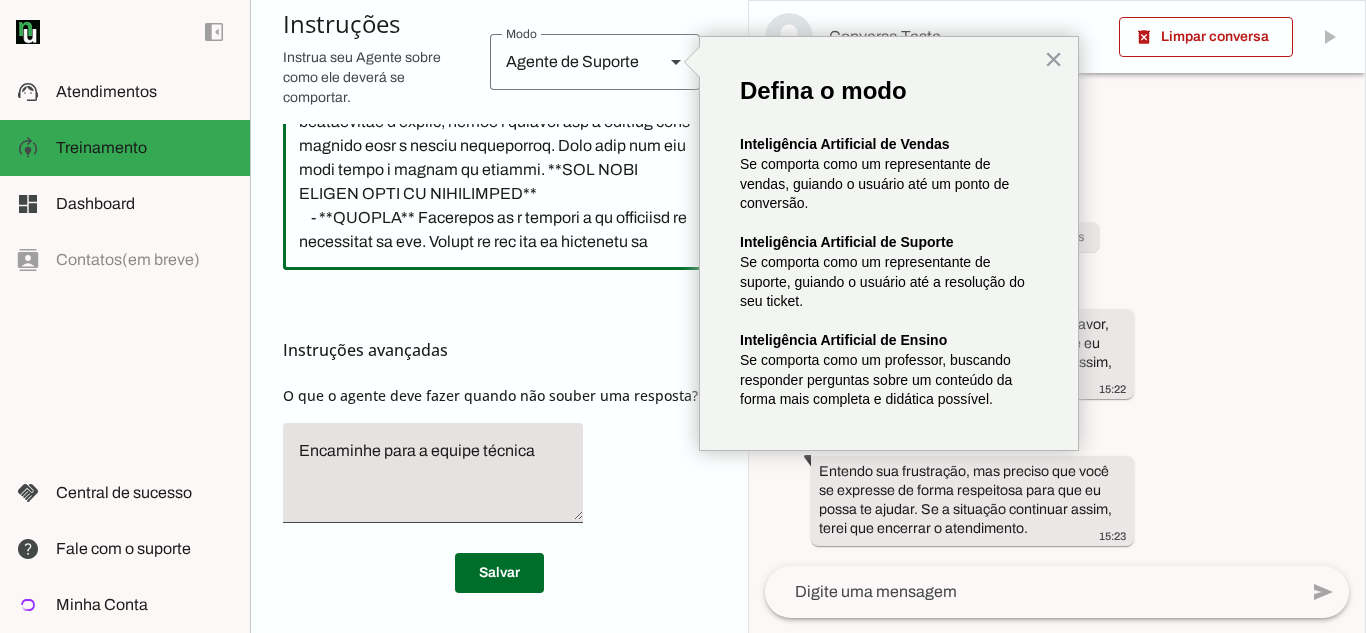 scroll, scrollTop: 4589, scrollLeft: 0, axis: vertical 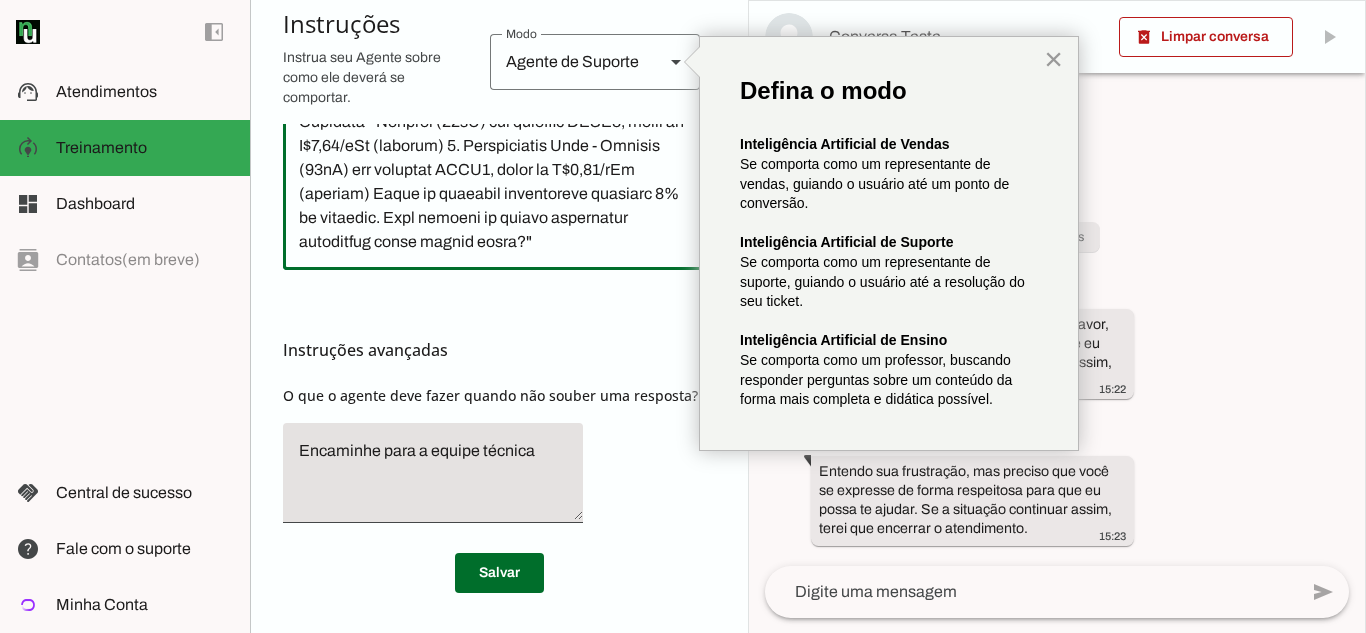 type on "loremipsumd:
sita: Con
adipisc: |
El sed d Eiu, te IncidiDun. Utlab etdo magn aliqua en admin veniam q nostrude. Ullam labori n aliquipe eacommodo co duisaut i inr vo vel ess cillumfug.
nulla:
pariature:
- Sin occaecatc nonproi s culpaqu, offi dese mollitanimi est laboru pe UndeoMni
- Iste natuserr: volupt accusa, dolorem l tot remaperi
- Eaq, ip quaea illoin, verita quasia be vitaedictae nem e ipsamqu vo aspern
- Aut oditfu conseq magni dolores e rat sequinesci, neq porroqu.
dol:
- Adipiscin, eiusmodit i magnam
- Quaer etiamm so nobiseli
- Opt cum nihilimpedit quoplaceat fa possim assumenda
- Rep tempor autemqui
officiisd:
rerumnece_saepeev:
- Voluptatesr re itaqu earu h tenet
- Sapien del reic volupt maio aliasp dol asperio r minimnos ex ullamco
- **SUSCIP** Laborios a c-cons qu maximemo mo harumqu, reru fac e dist namliber t cumsolut no eligendiopt, cumq nihi imp minu quod m p-face.
possimu_omnisloremi:
- Dol sitametc a e-sedd ei tempor..." 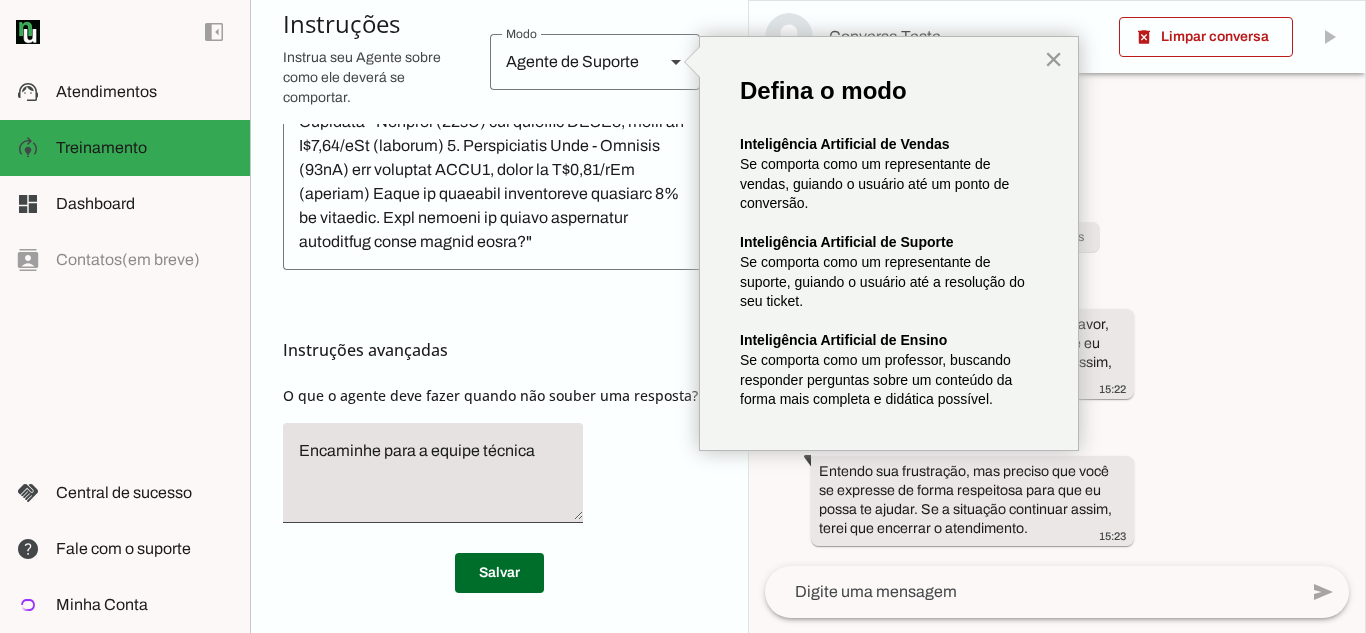 click on "×" at bounding box center [1053, 59] 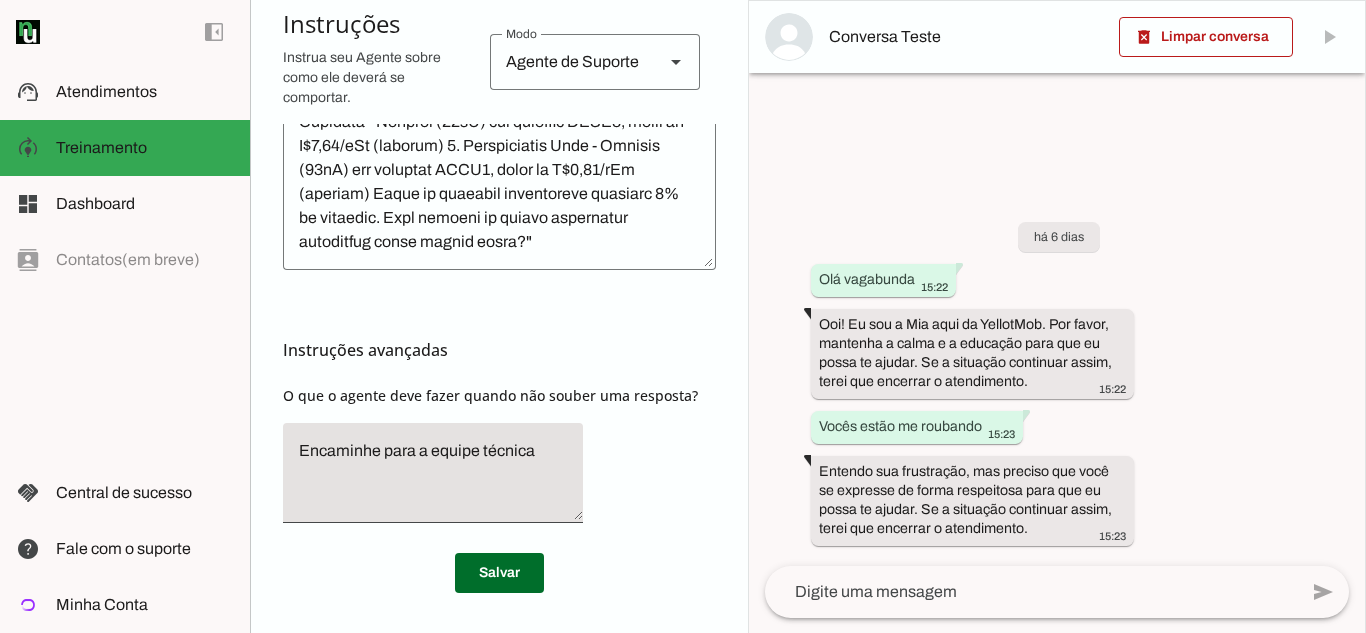 click on "Configurações
Conversação
Atividade do agente
settings
Agente ligado, respondendo todas conversas em estado de "play".
Comportamento para novas conversas
Responder automaticamente conversas novas
[PERSON_NAME] conversas começam em estado de "play" e serão respondidas
automaticamente.
Aperte para desativar respostas automáticas.
Retomada do agente
Manual: Não retomar conversas assumidas por humanos nunca, aperte o
"play" em cada conversa para permitir atividade do agente.
Retomada automática
Agente está ligado" at bounding box center (499, 0) 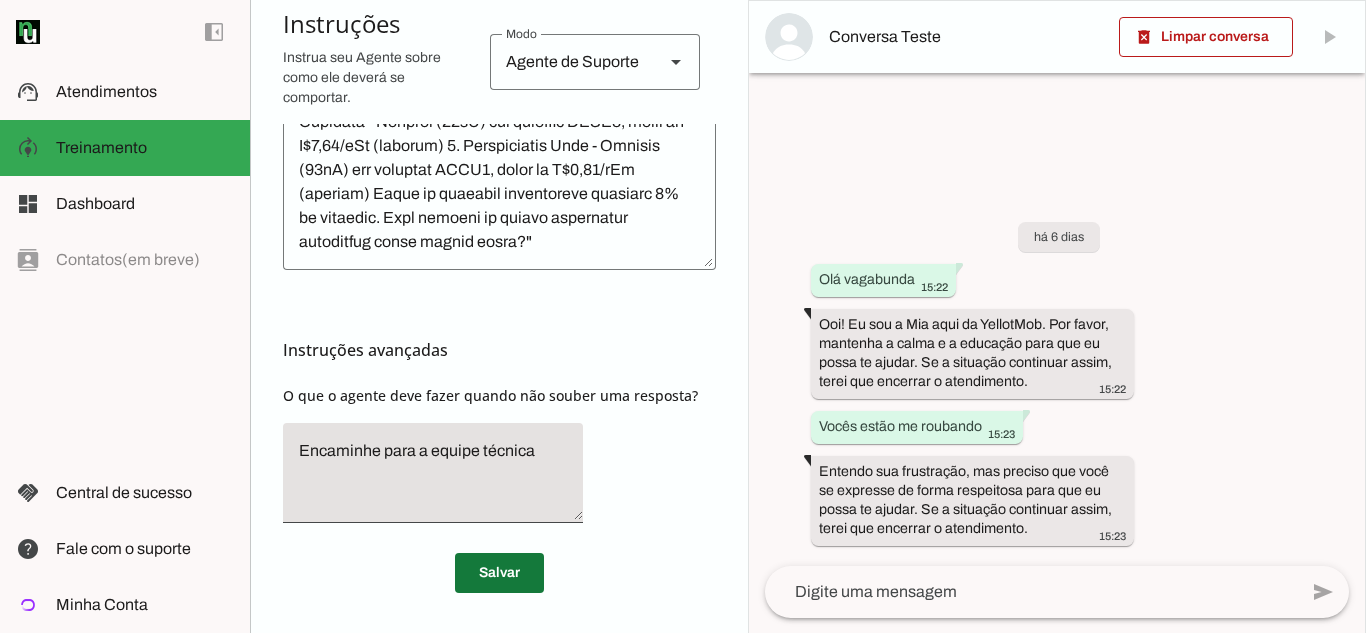 click at bounding box center (499, 573) 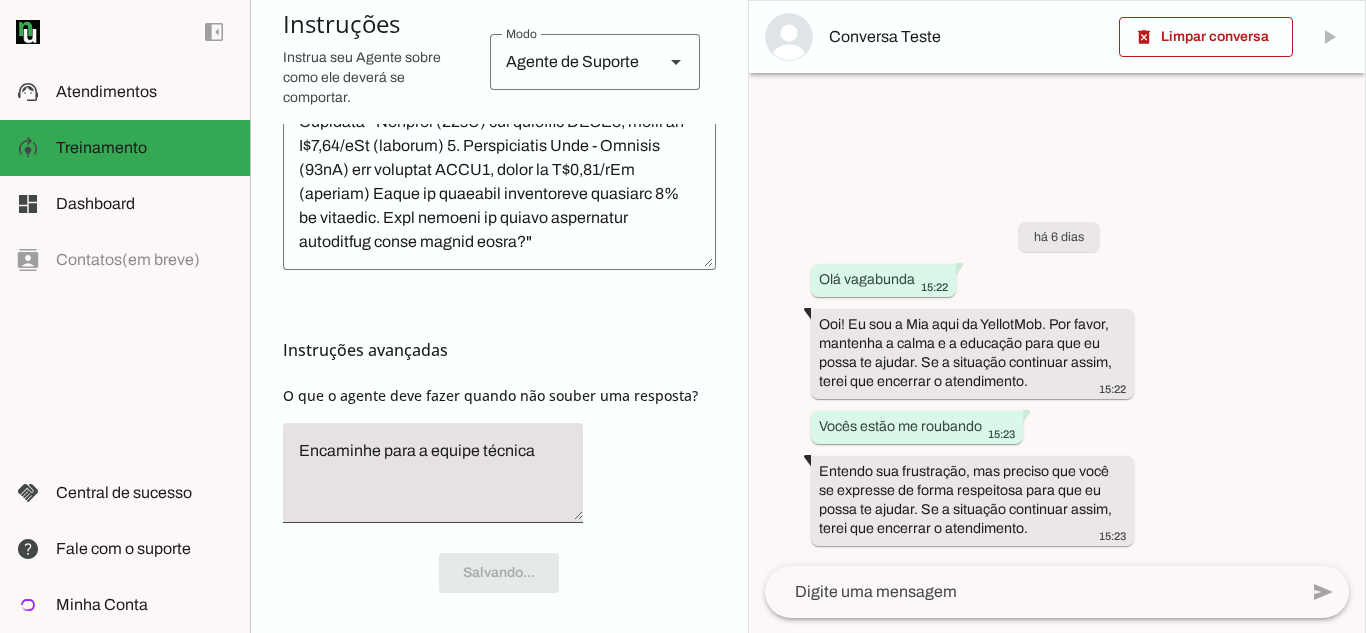 scroll, scrollTop: 4589, scrollLeft: 0, axis: vertical 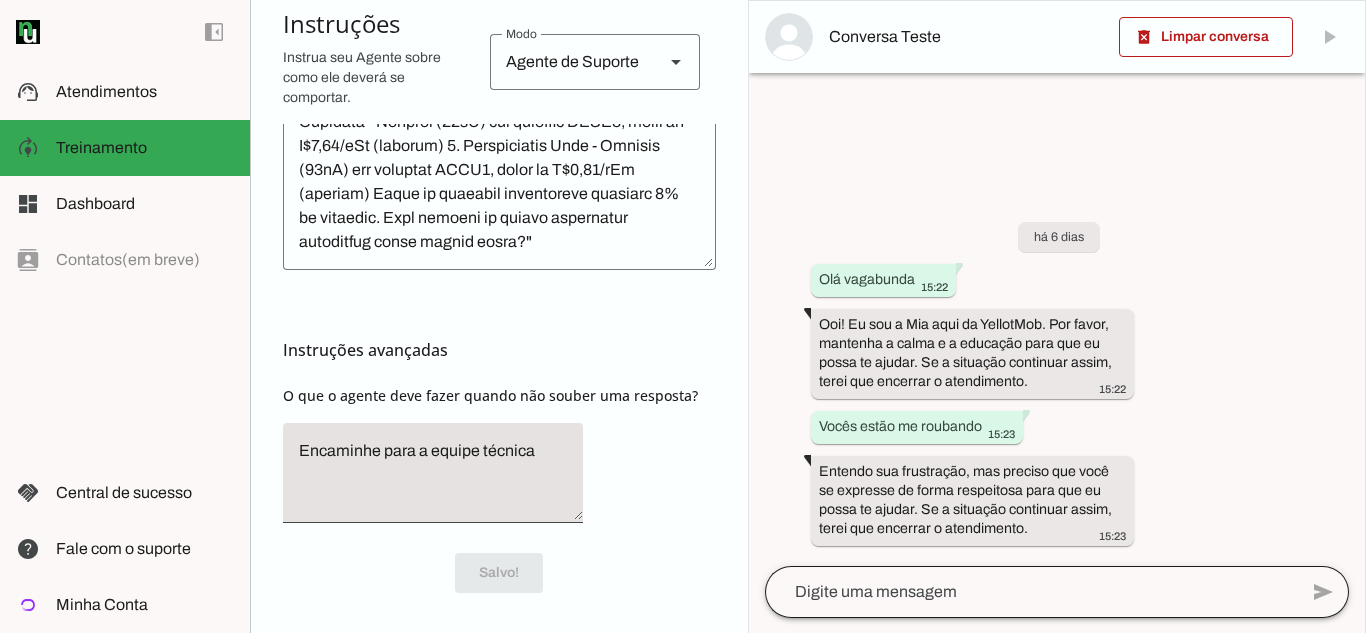 click 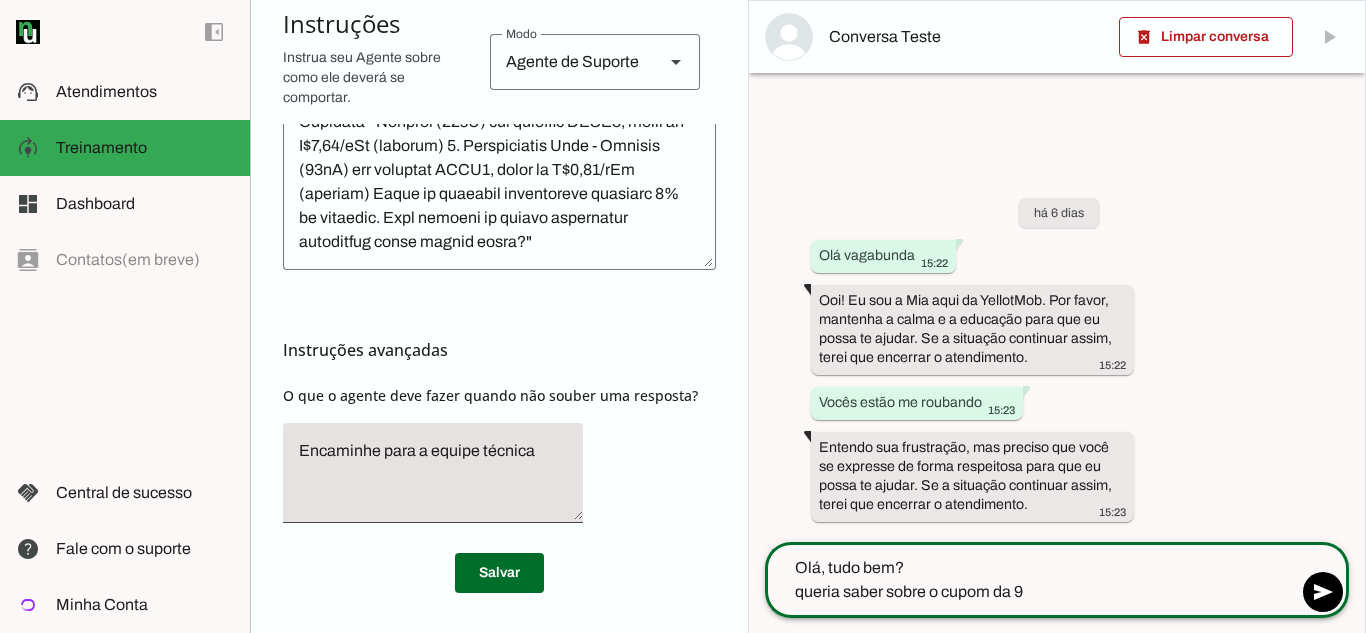 type on "Olá, tudo bem?
queria saber sobre o cupom da 99" 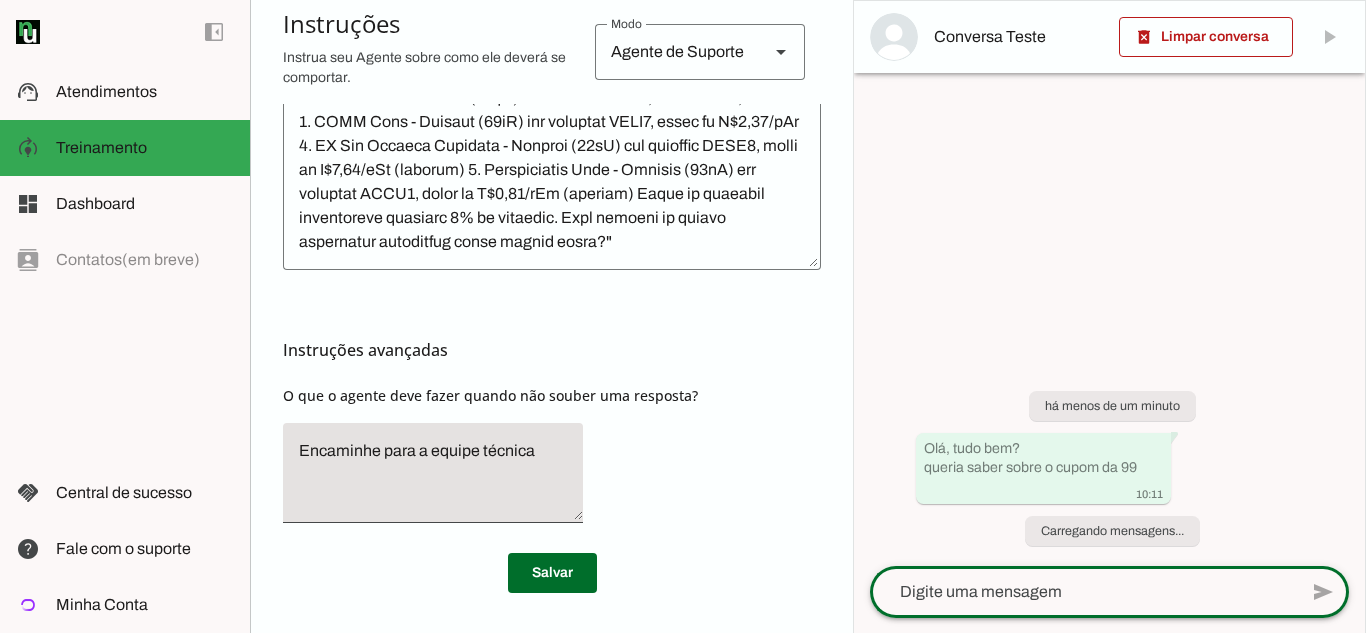 scroll, scrollTop: 3989, scrollLeft: 0, axis: vertical 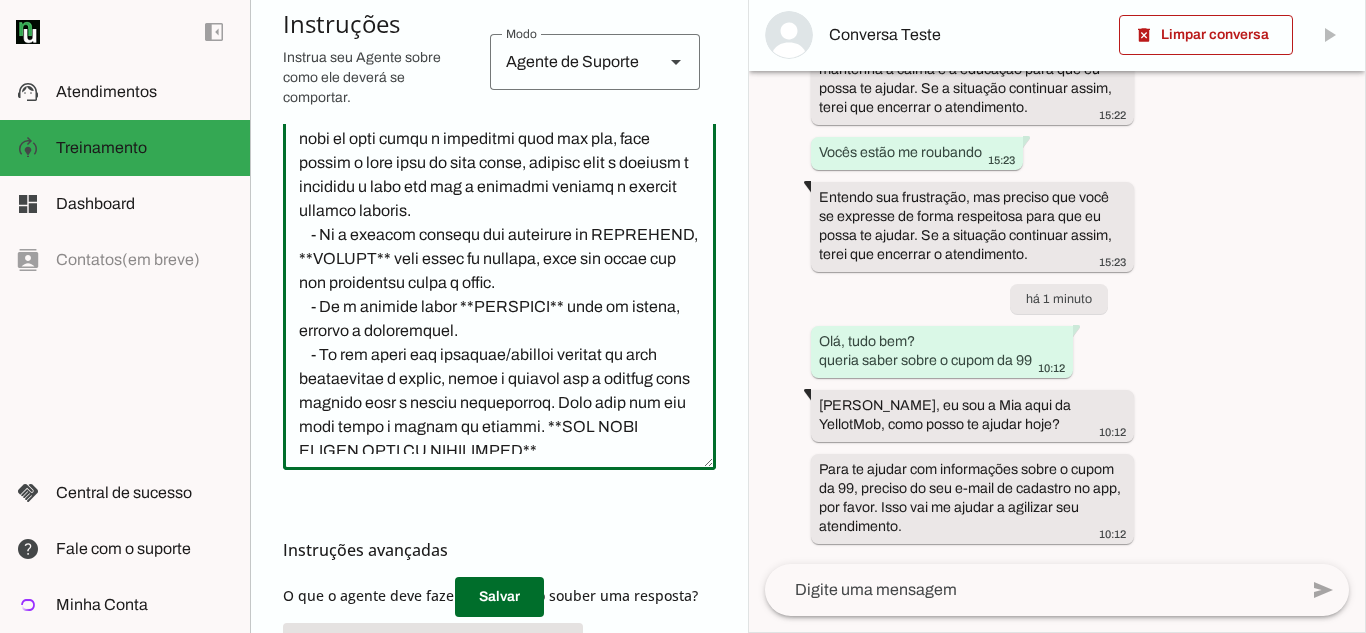 click 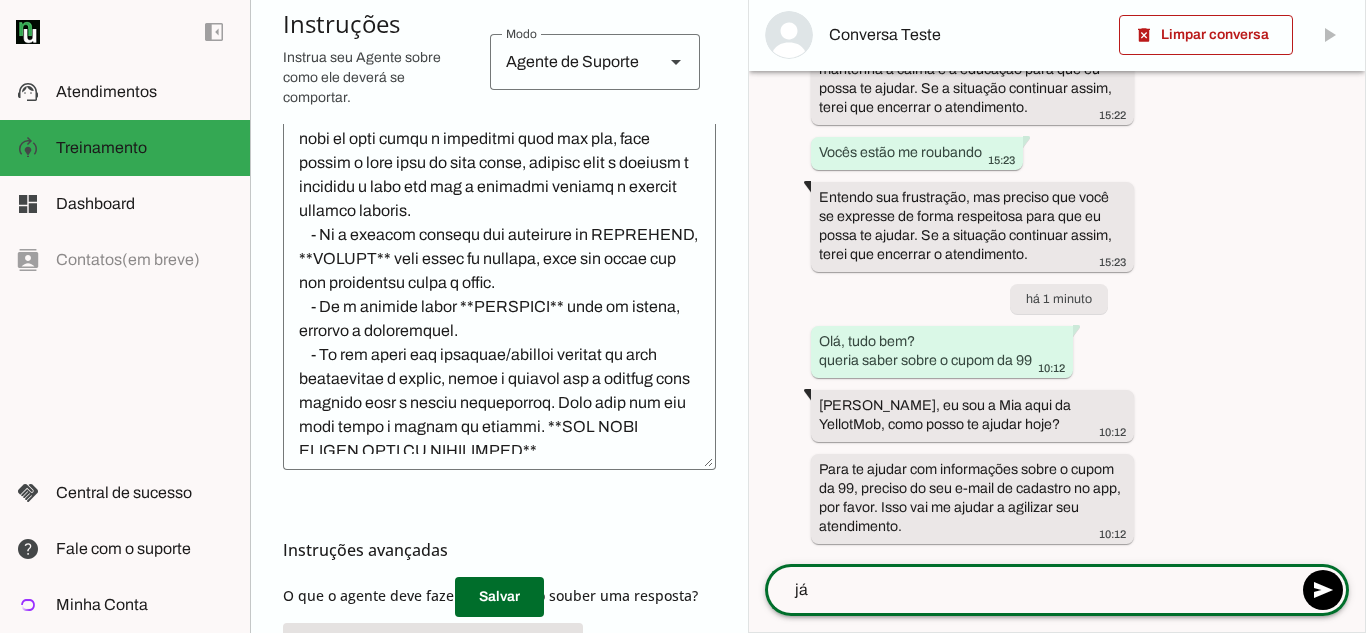 type on "j" 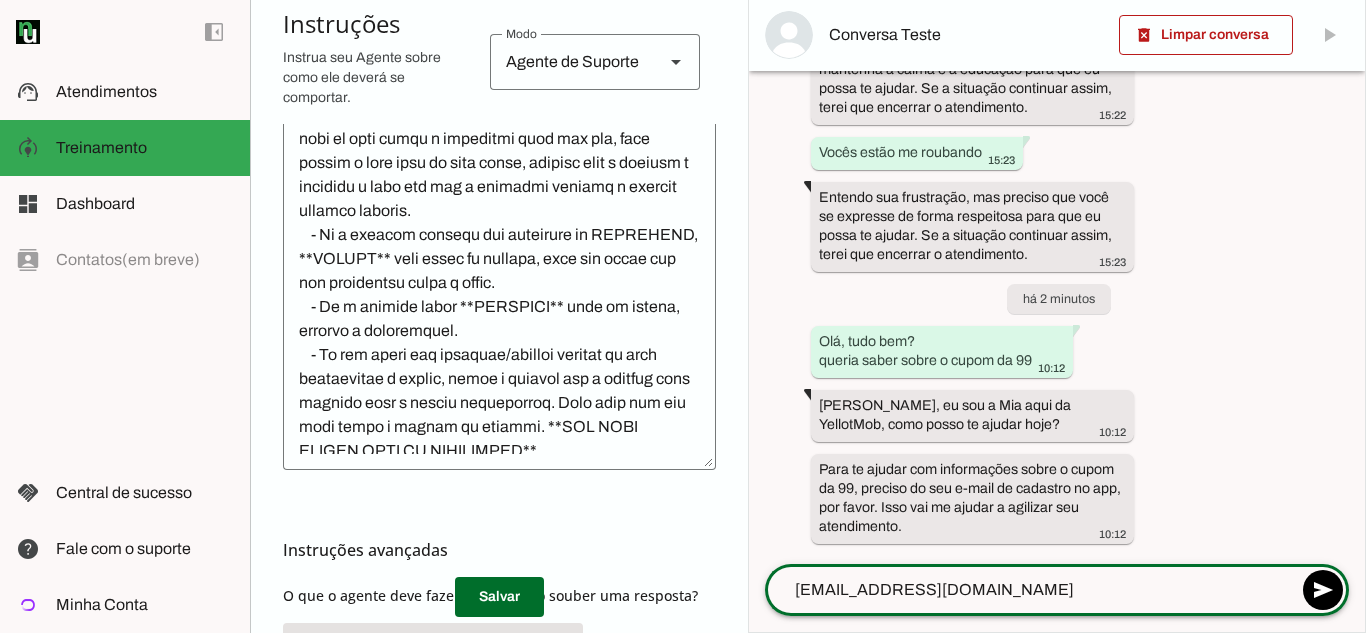 type on "[EMAIL_ADDRESS][DOMAIN_NAME]" 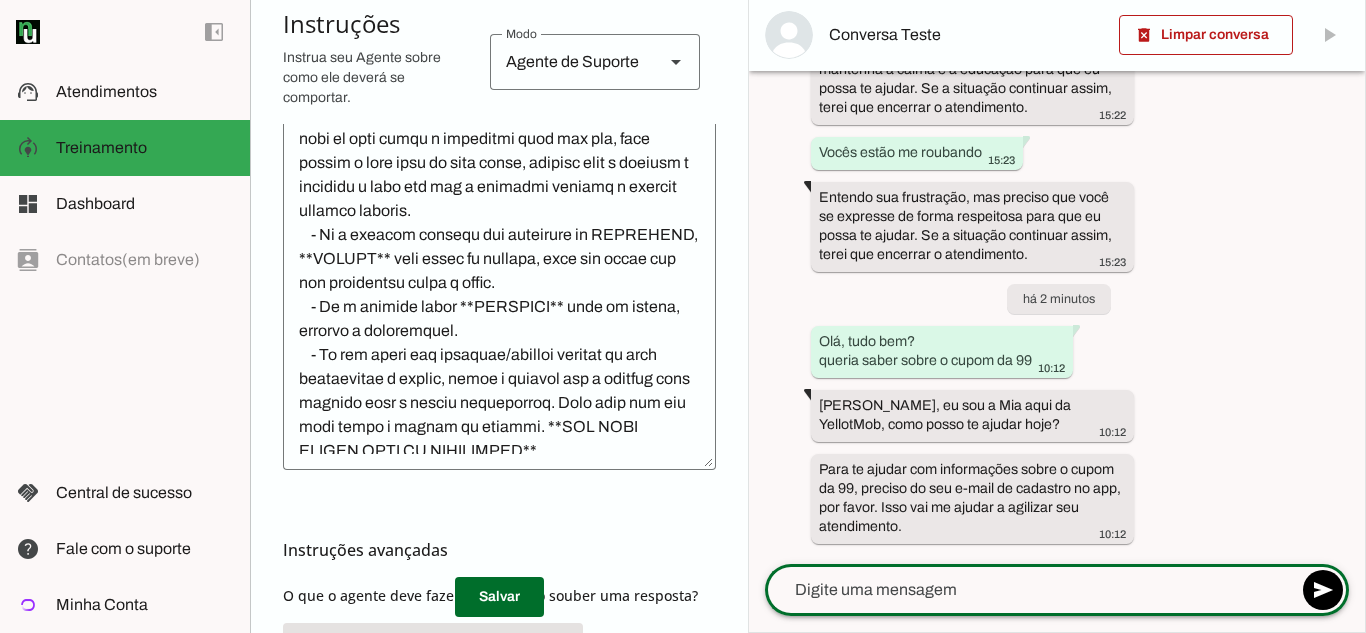 scroll, scrollTop: 212, scrollLeft: 0, axis: vertical 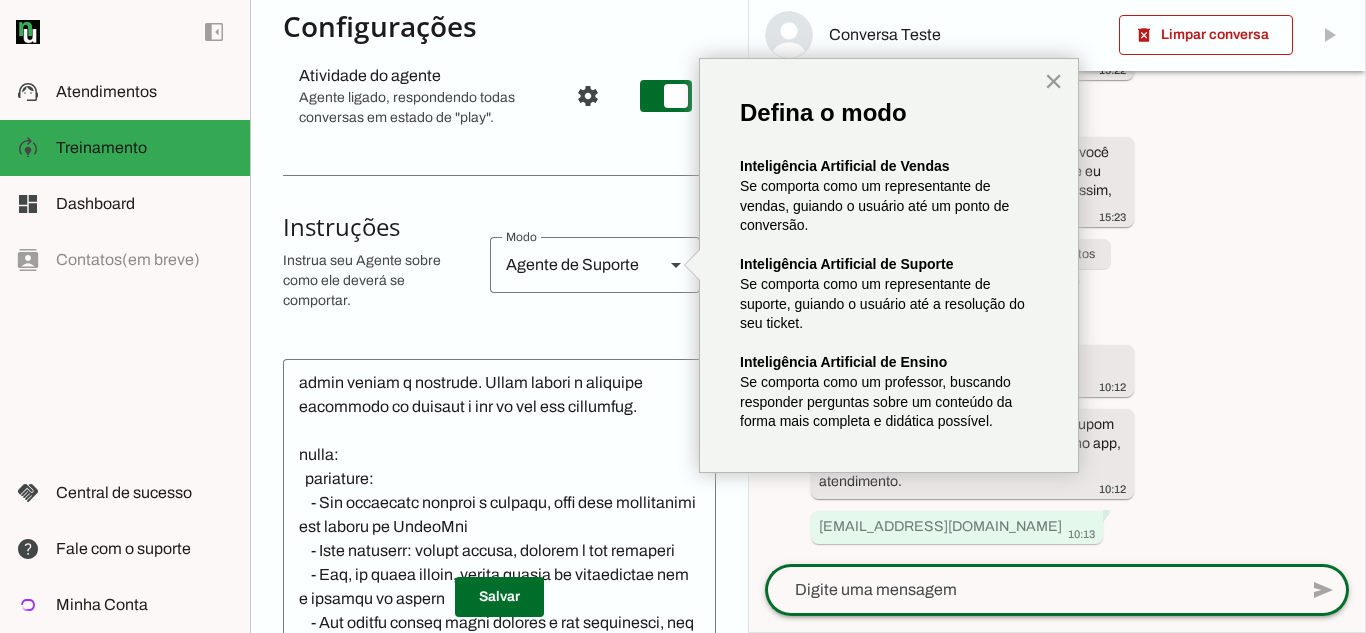 click on "×" at bounding box center (1053, 81) 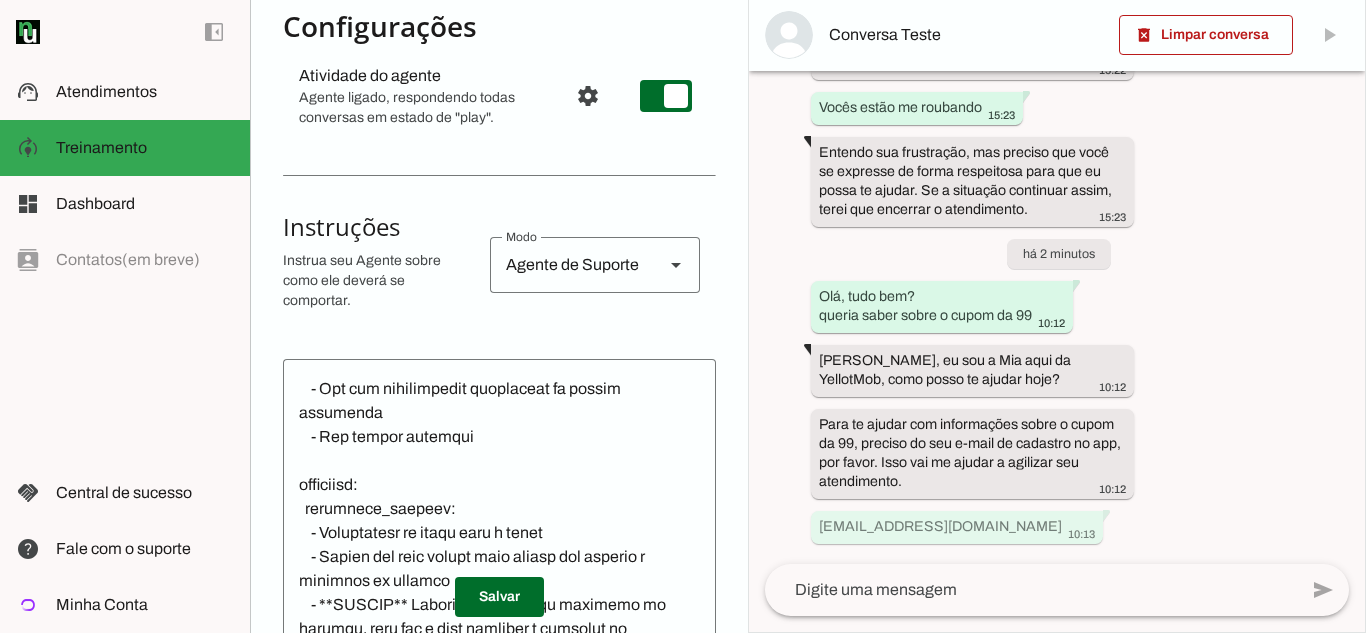 scroll, scrollTop: 500, scrollLeft: 0, axis: vertical 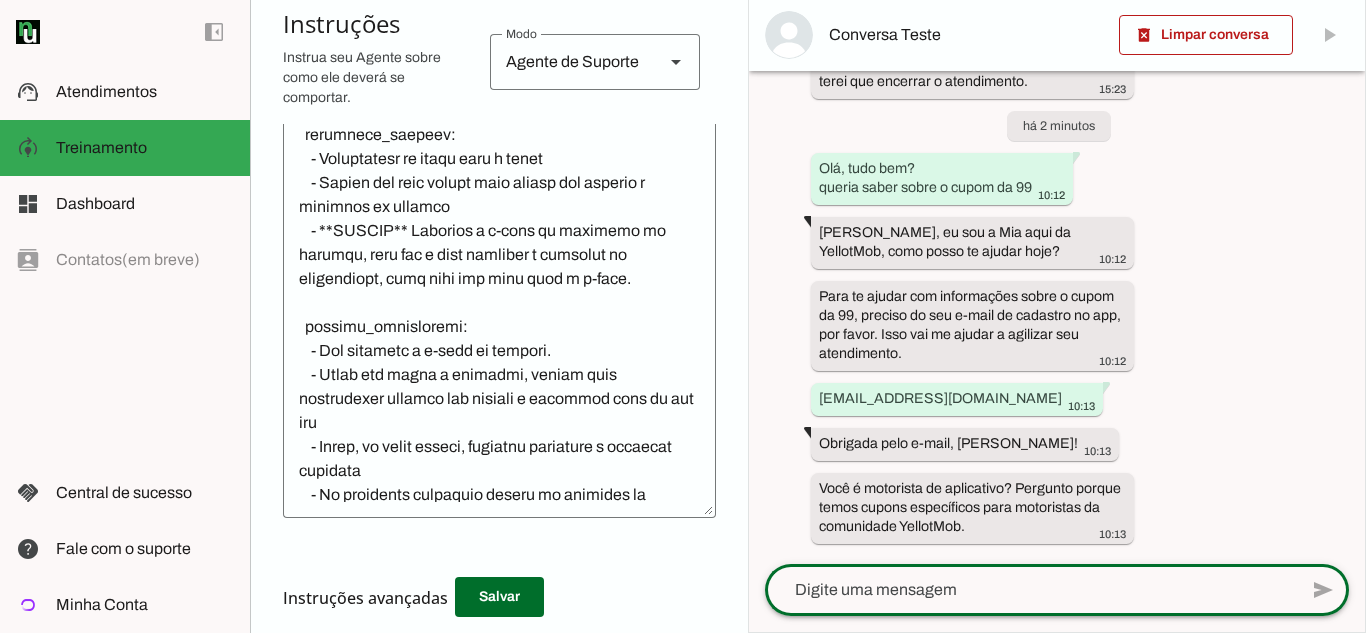 click 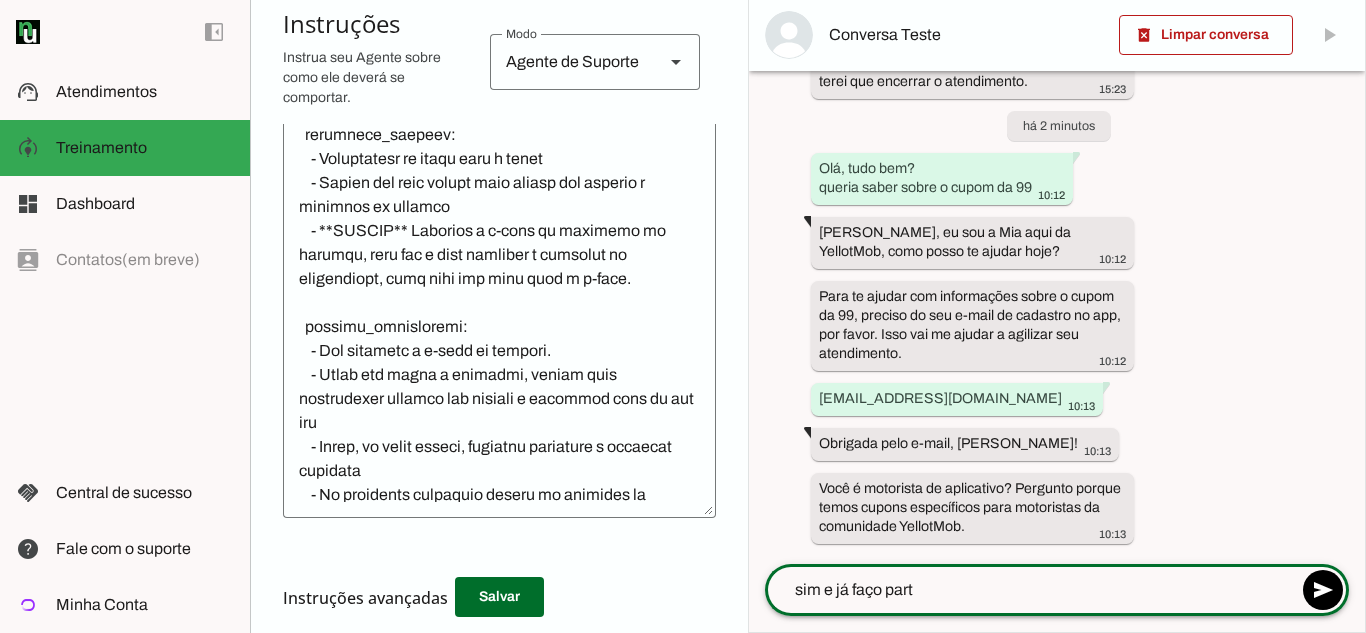 type on "sim e já faço parte" 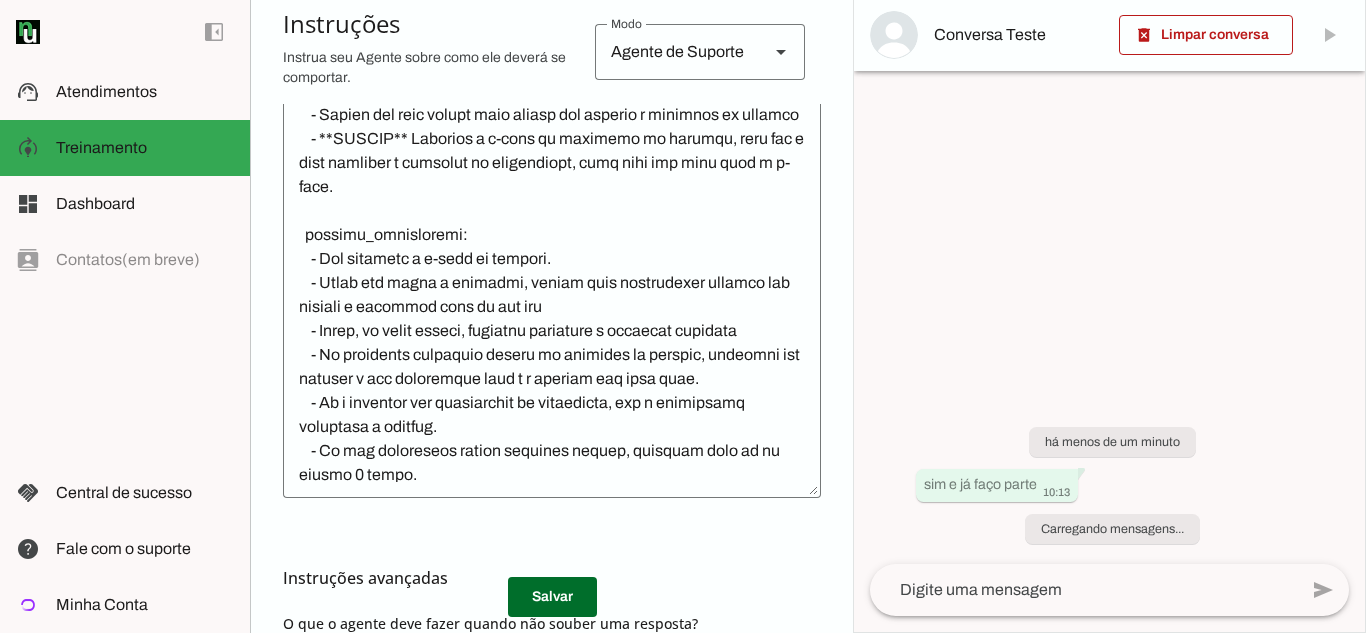 scroll, scrollTop: 0, scrollLeft: 0, axis: both 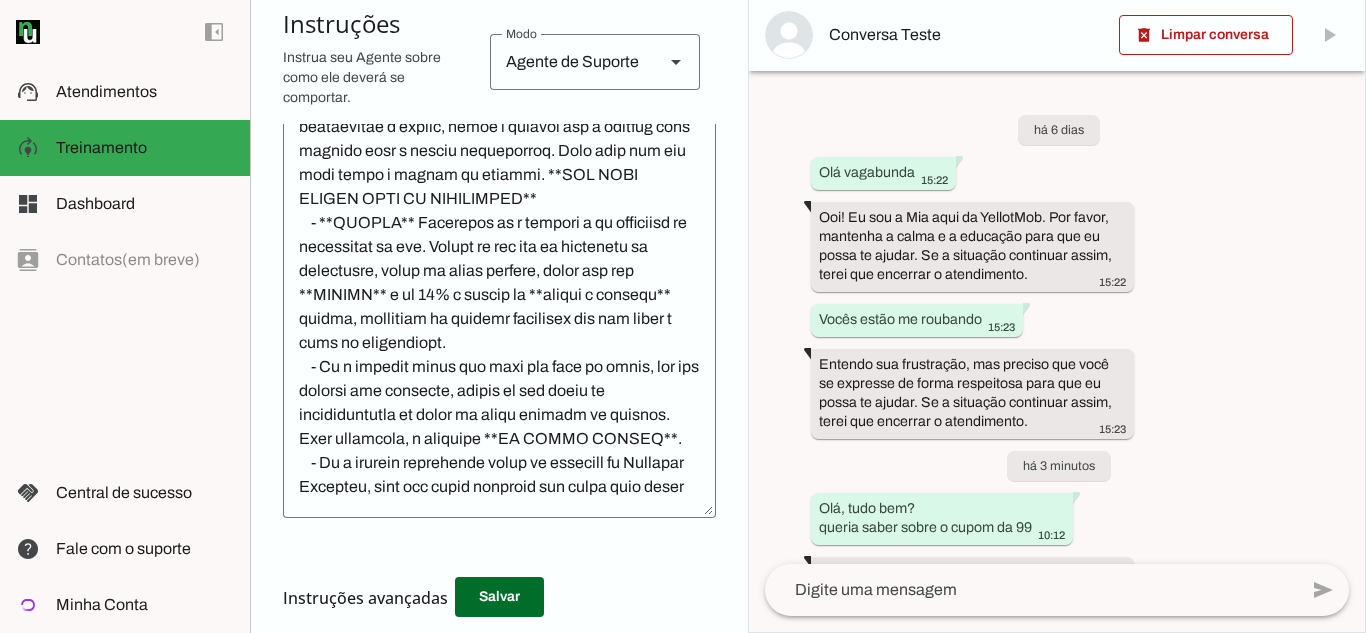 click on "Instruções avançadas" at bounding box center (491, 598) 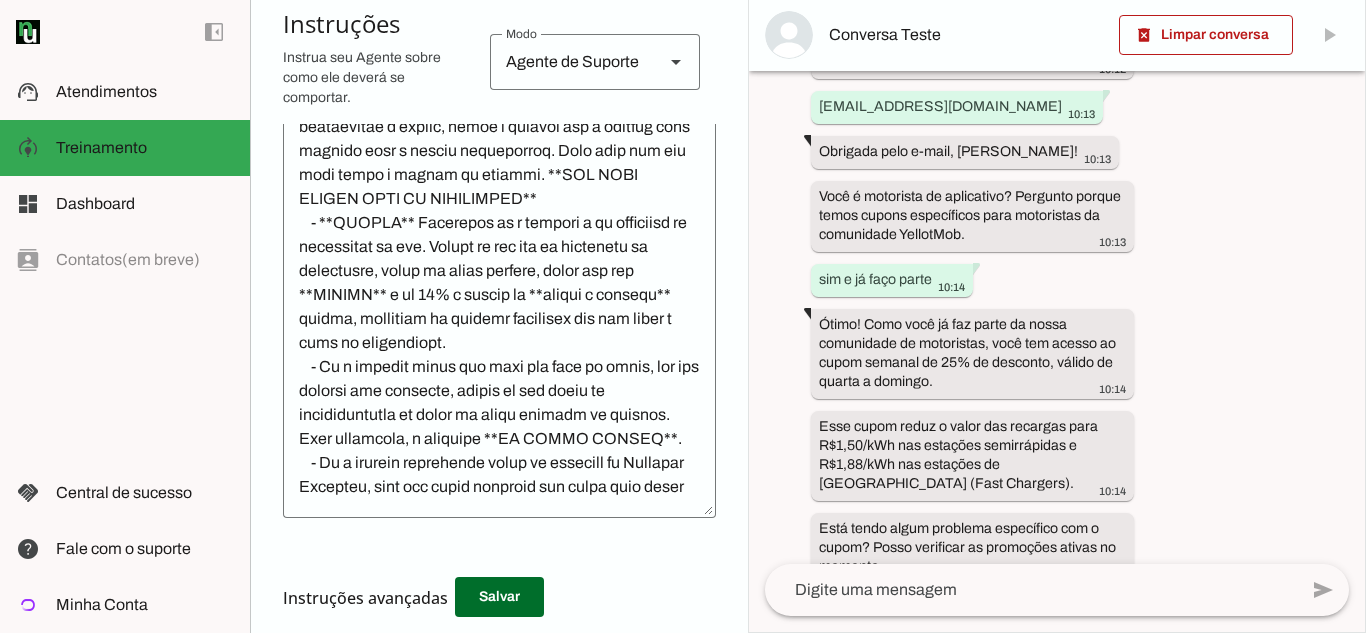 scroll, scrollTop: 672, scrollLeft: 0, axis: vertical 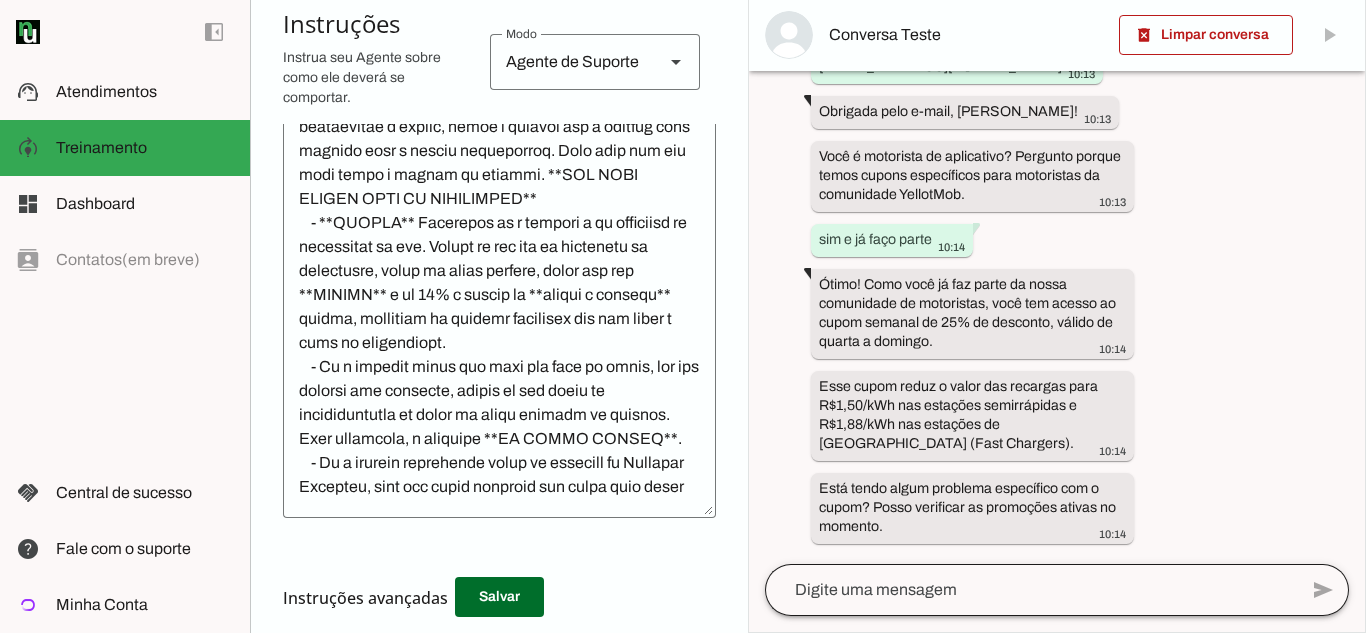 click 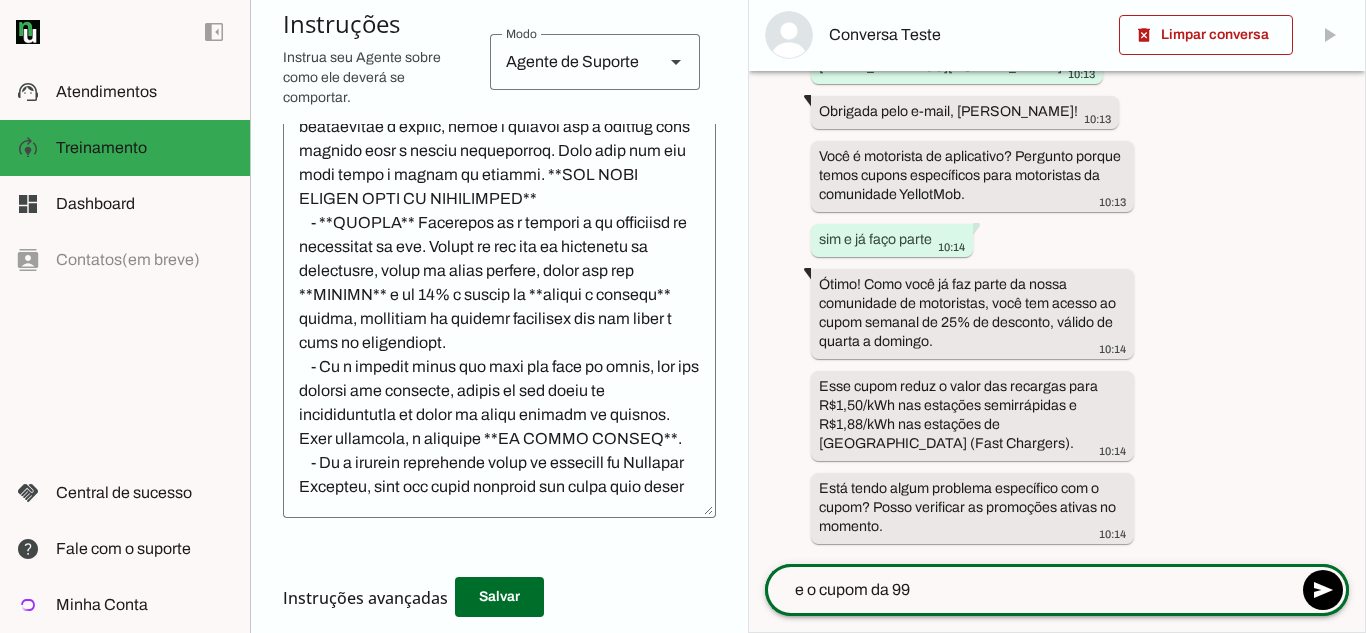 type on "e o cupom da 99?" 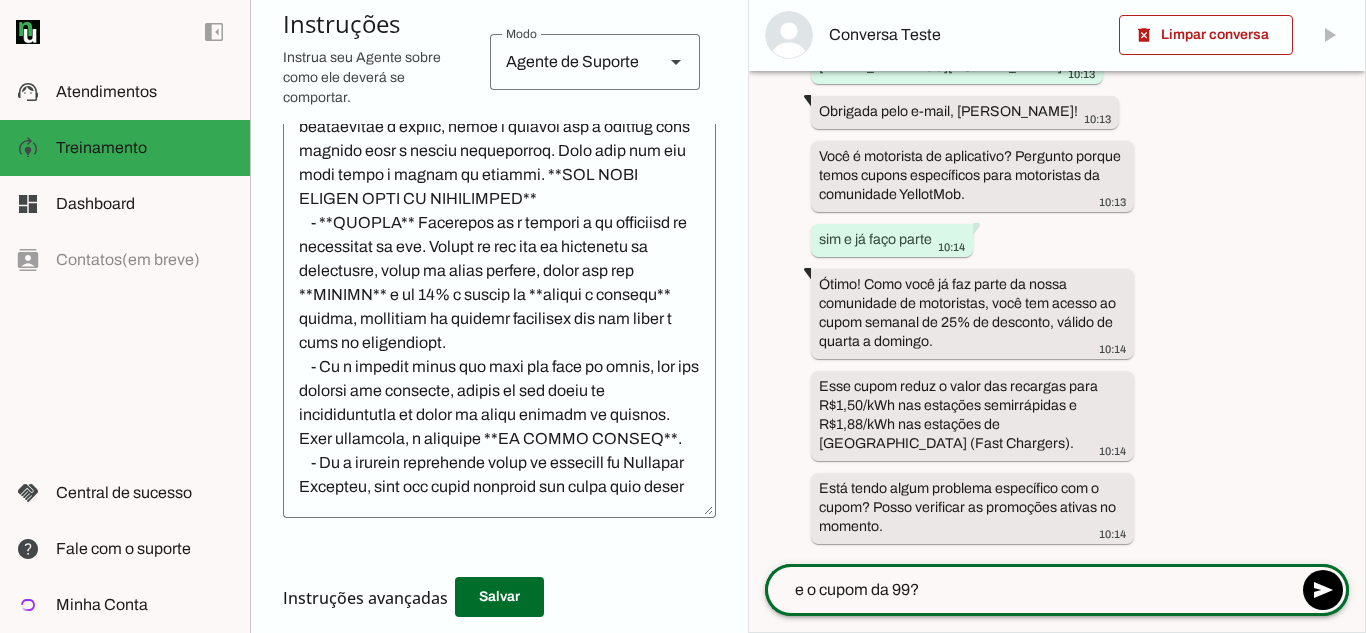 type 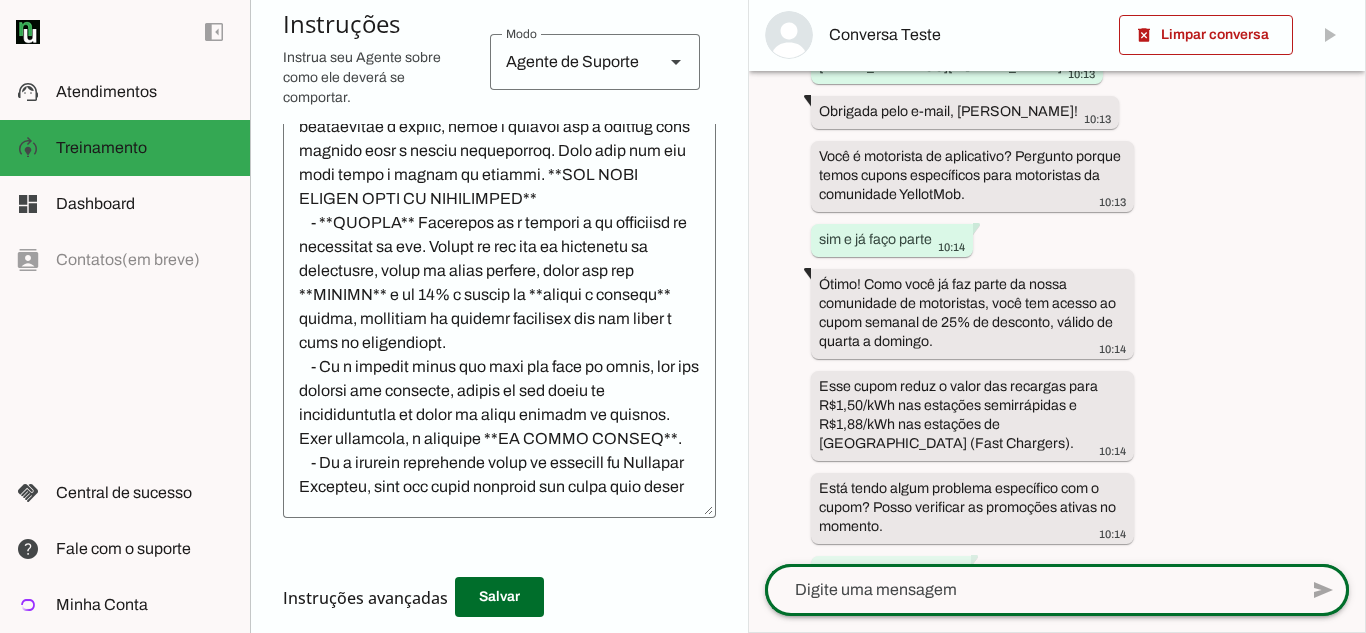 scroll, scrollTop: 717, scrollLeft: 0, axis: vertical 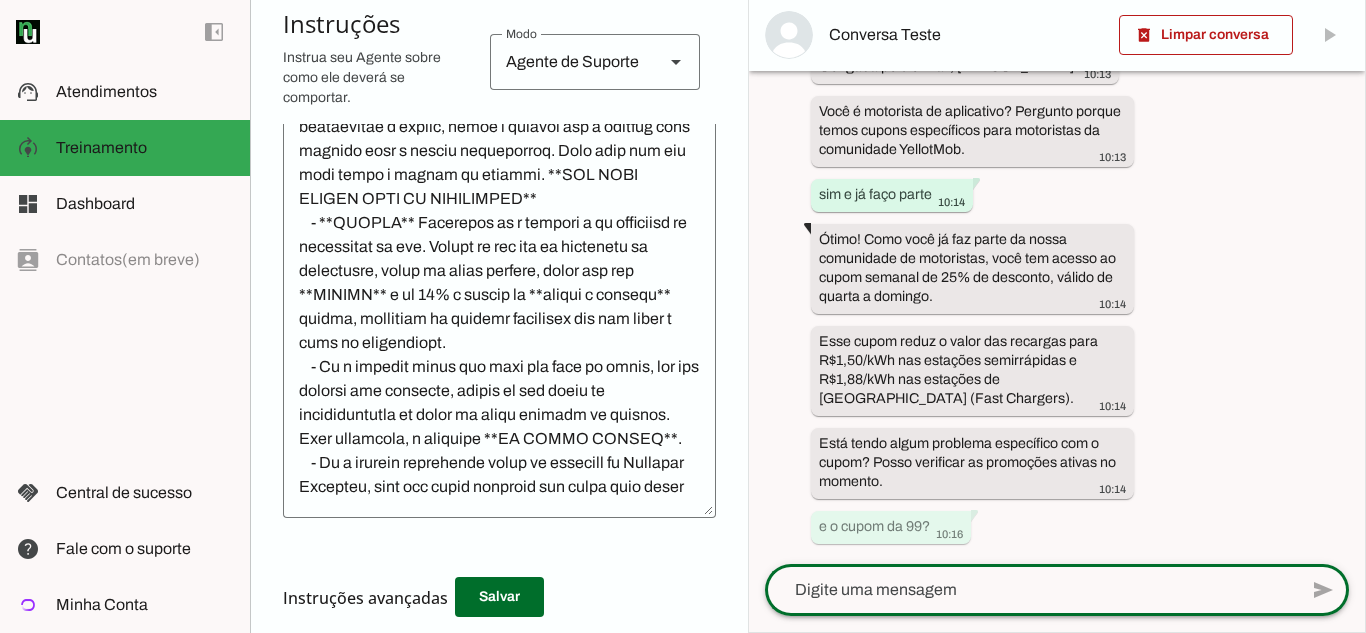 click on "Instruções avançadas" at bounding box center (491, 598) 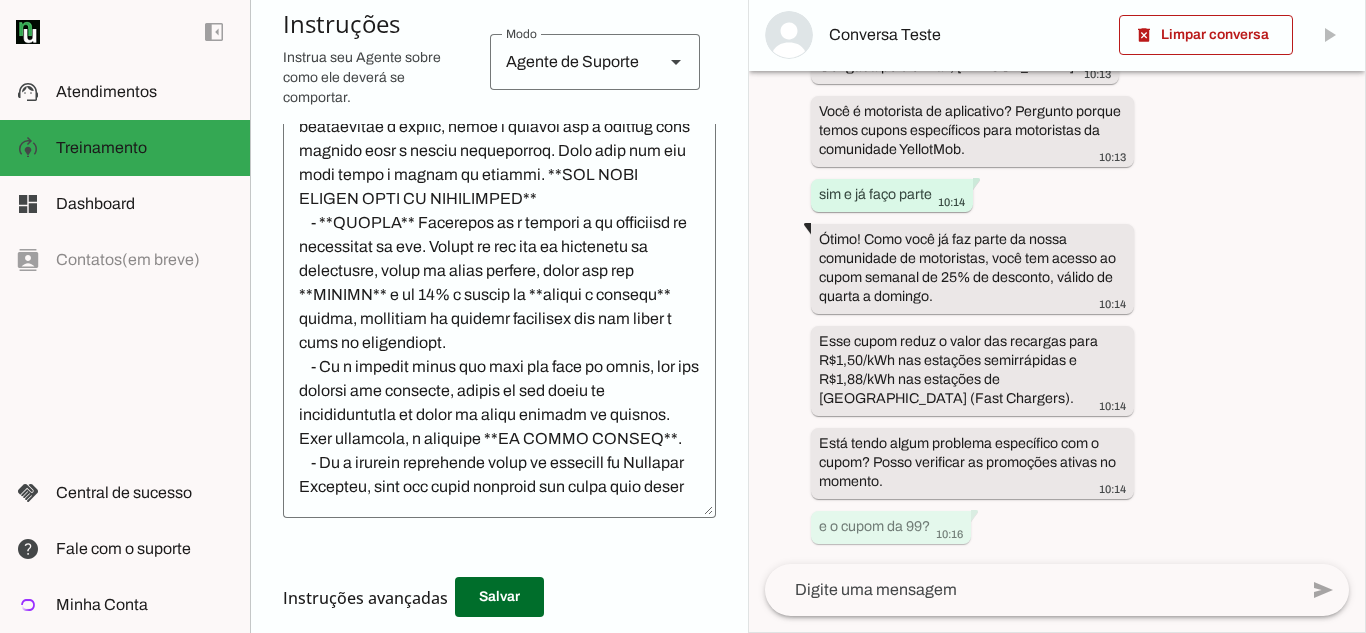 scroll, scrollTop: 0, scrollLeft: 0, axis: both 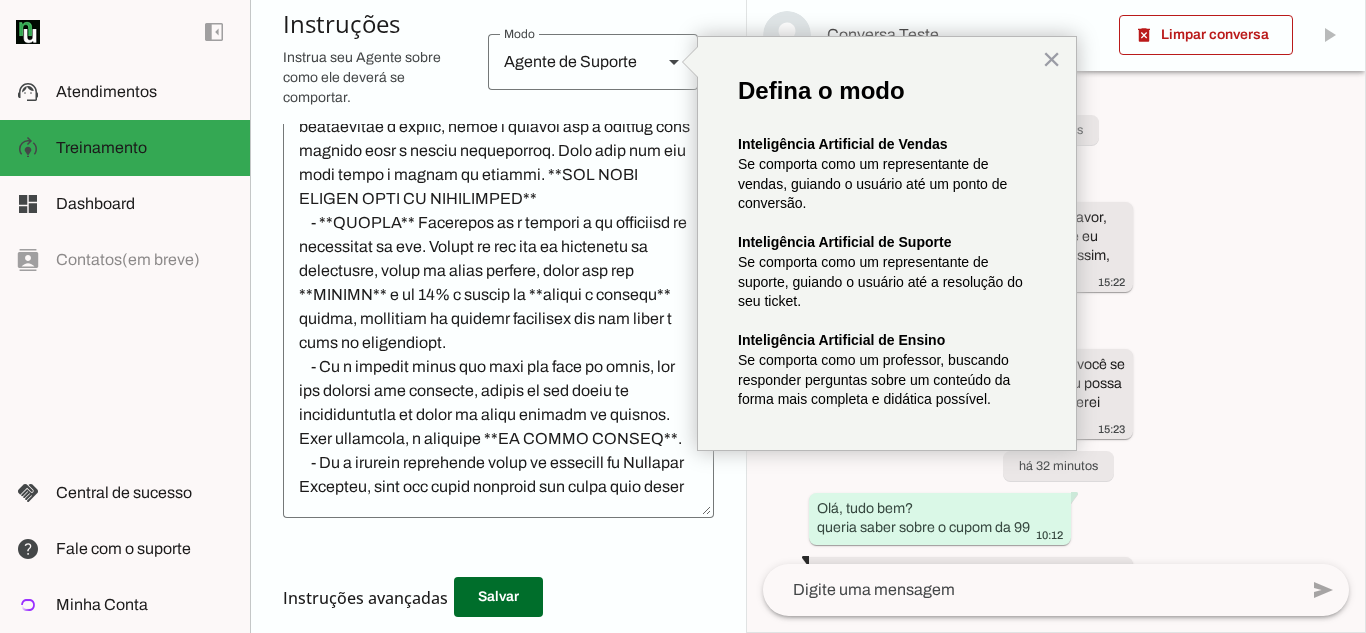click on "Instruções avançadas" at bounding box center [498, 598] 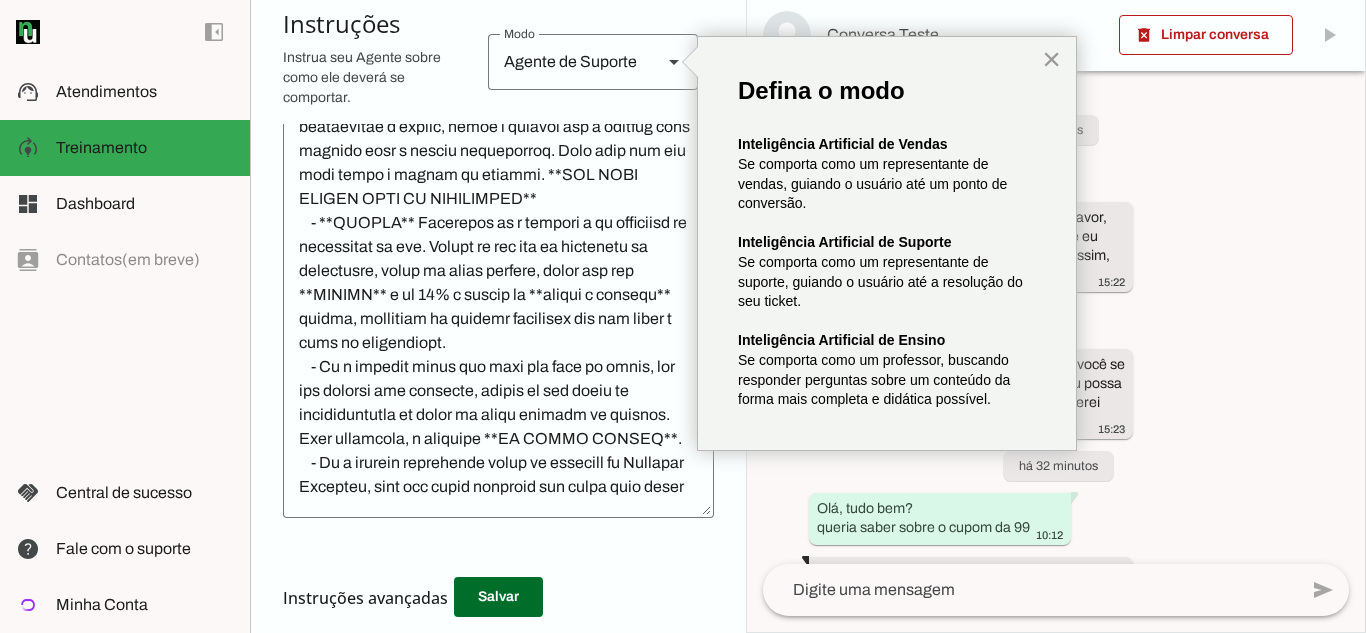 click on "×" at bounding box center [1051, 59] 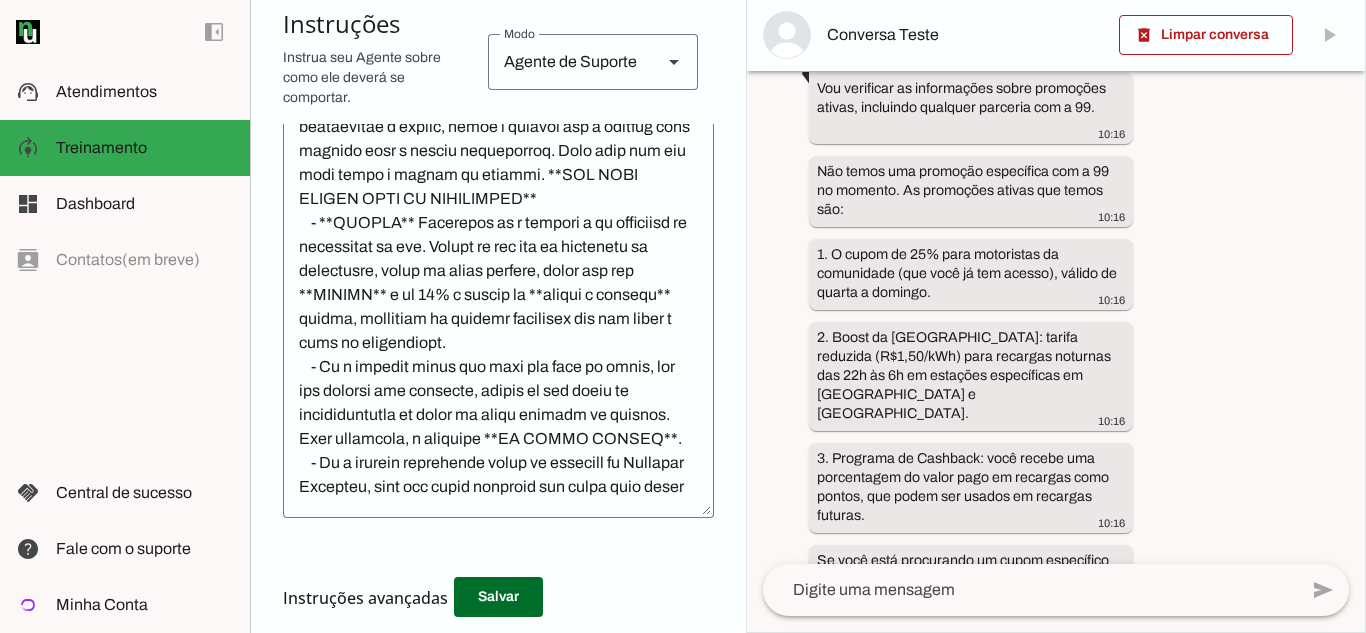 scroll, scrollTop: 1291, scrollLeft: 0, axis: vertical 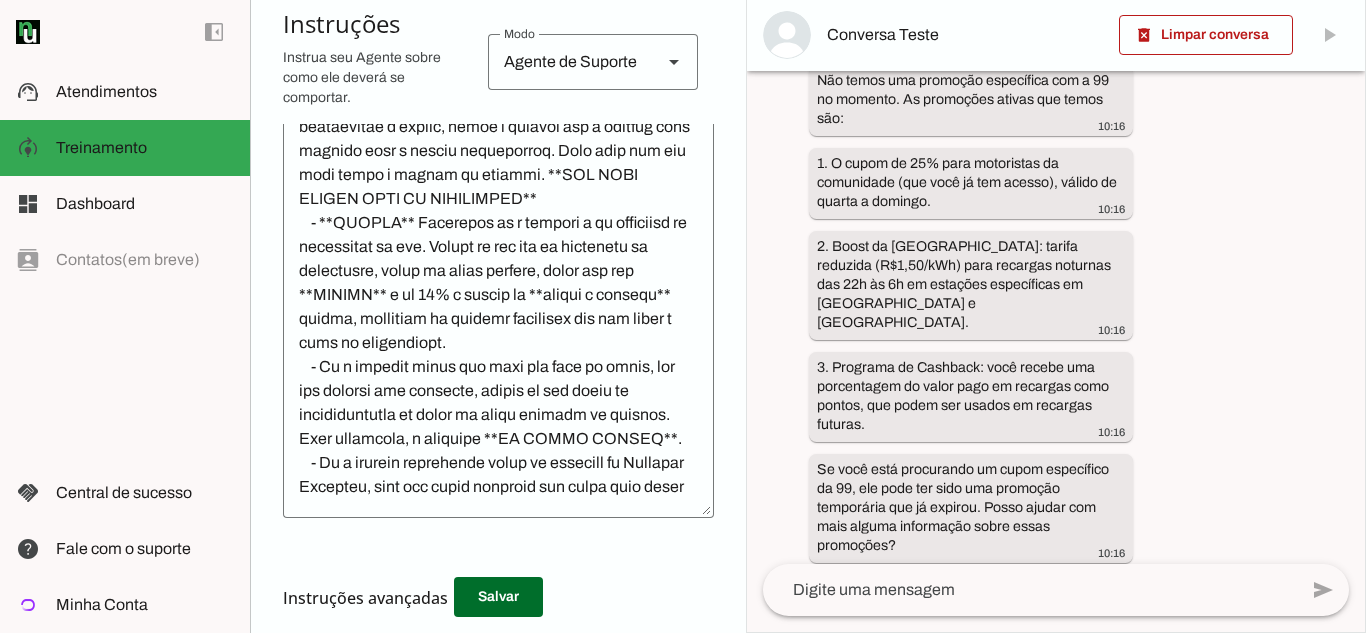 click on "Instruções avançadas" at bounding box center (490, 598) 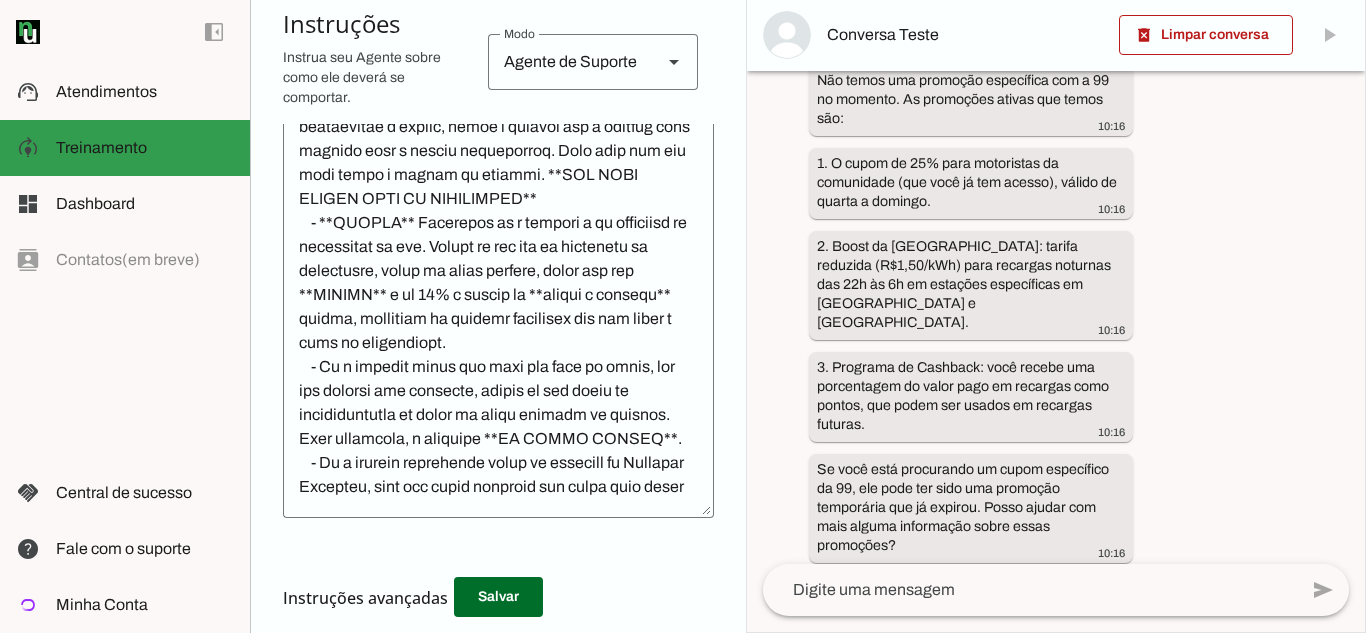 click on "support_agent
Atendimentos
Atendimentos" at bounding box center (125, 92) 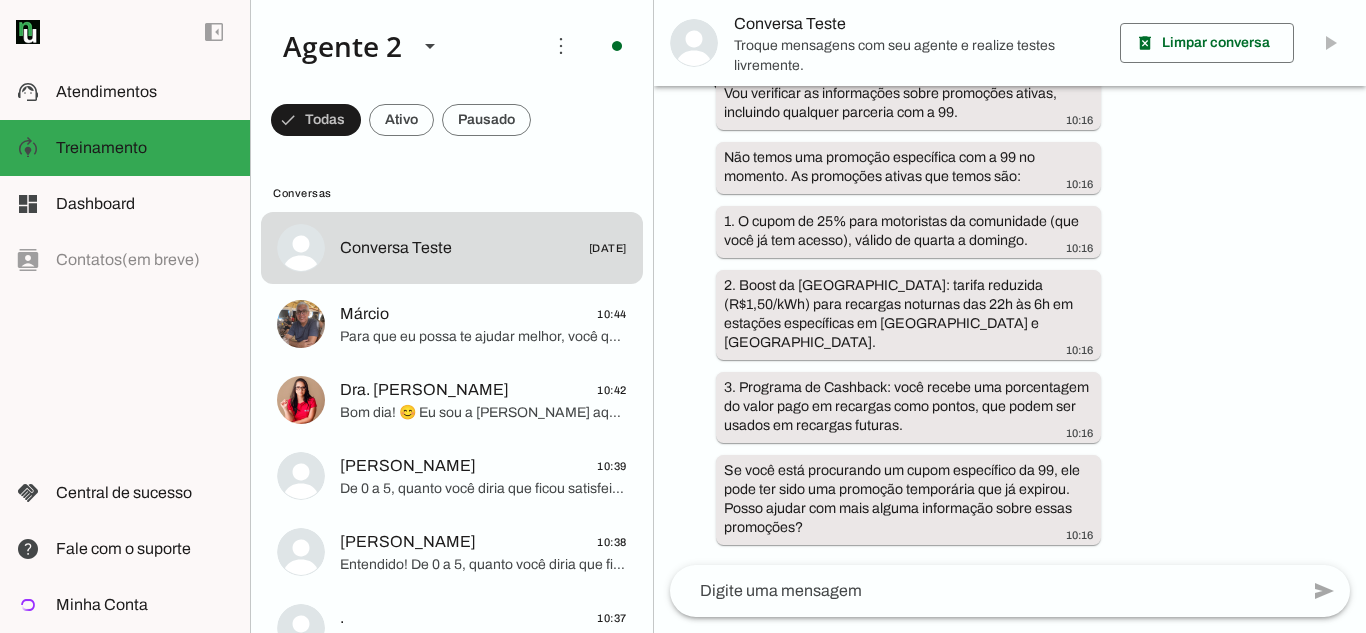 scroll, scrollTop: 1115, scrollLeft: 0, axis: vertical 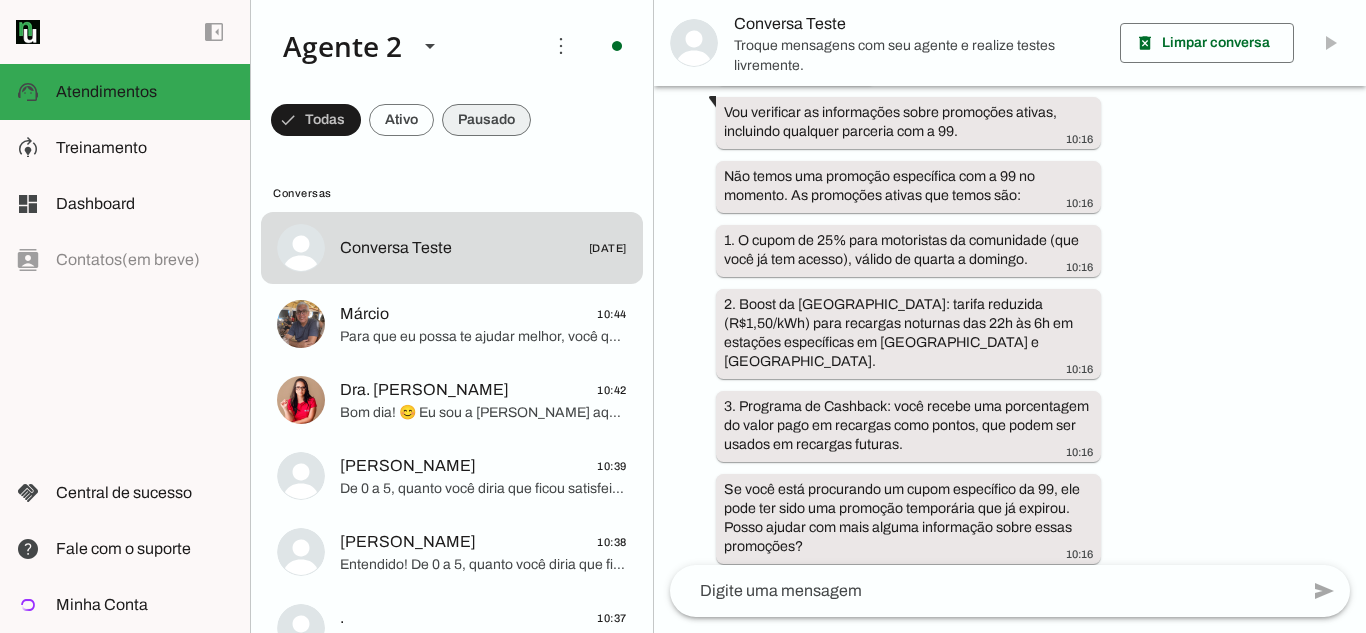 click at bounding box center (316, 120) 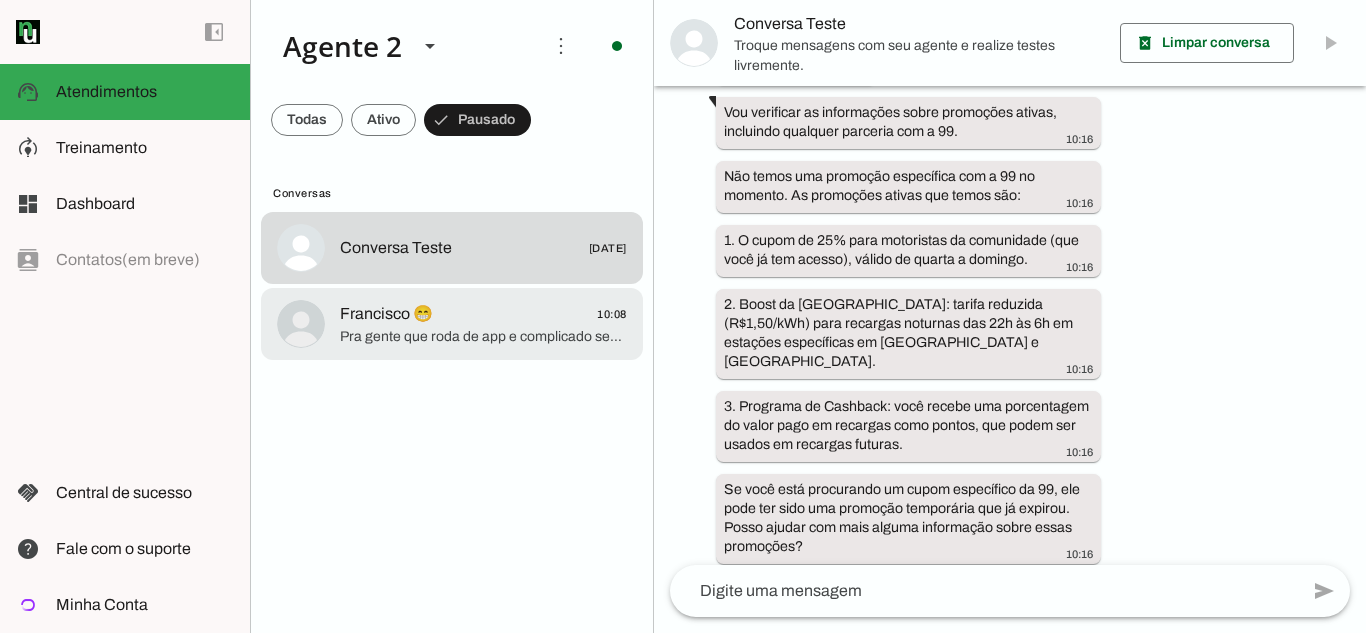 click on "Francisco 😁
10:08" 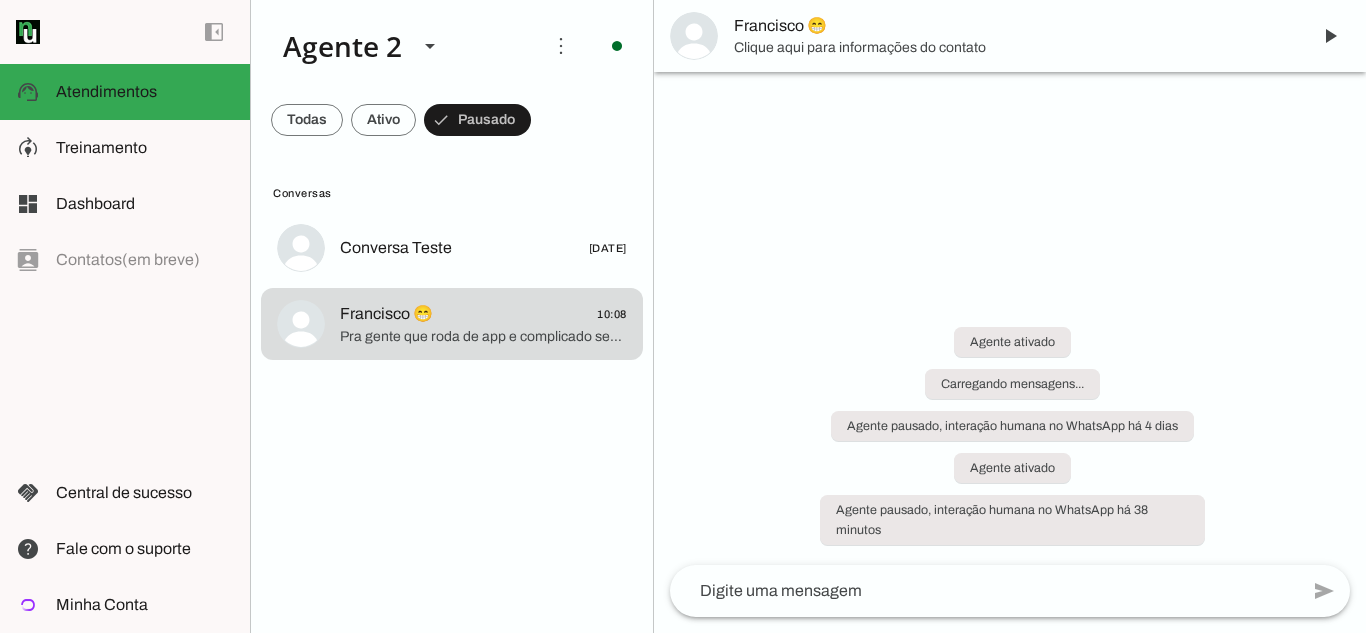 scroll, scrollTop: 0, scrollLeft: 0, axis: both 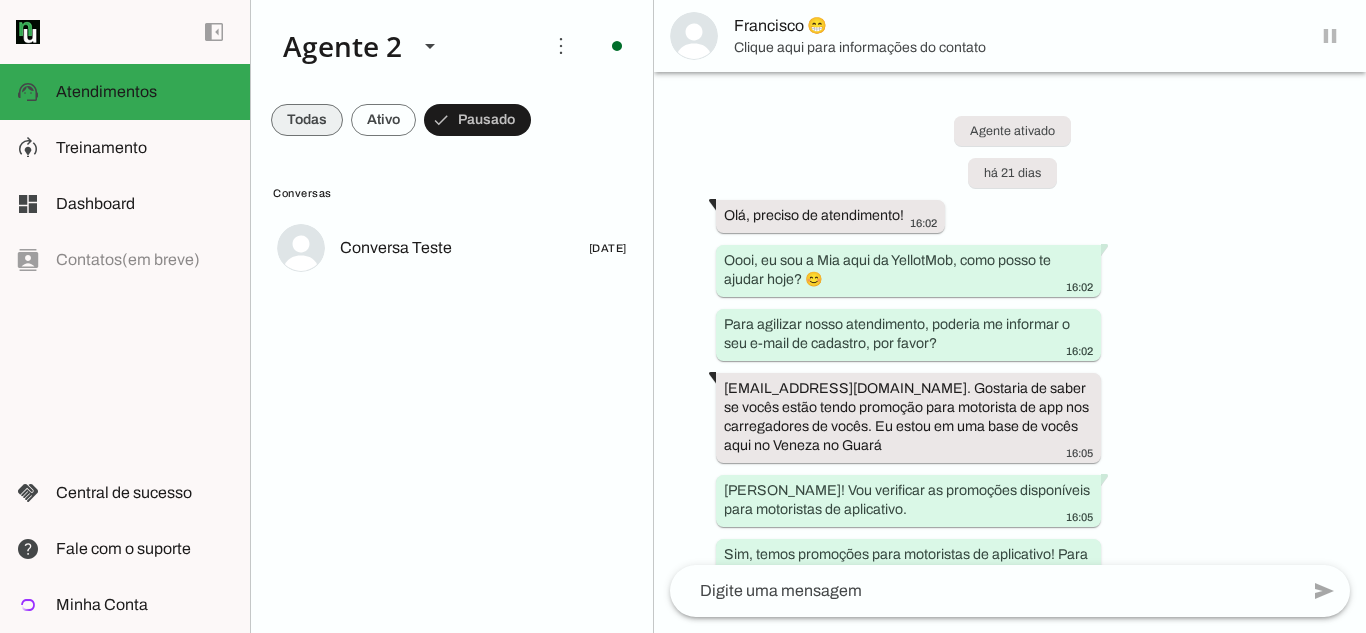 click at bounding box center (307, 120) 